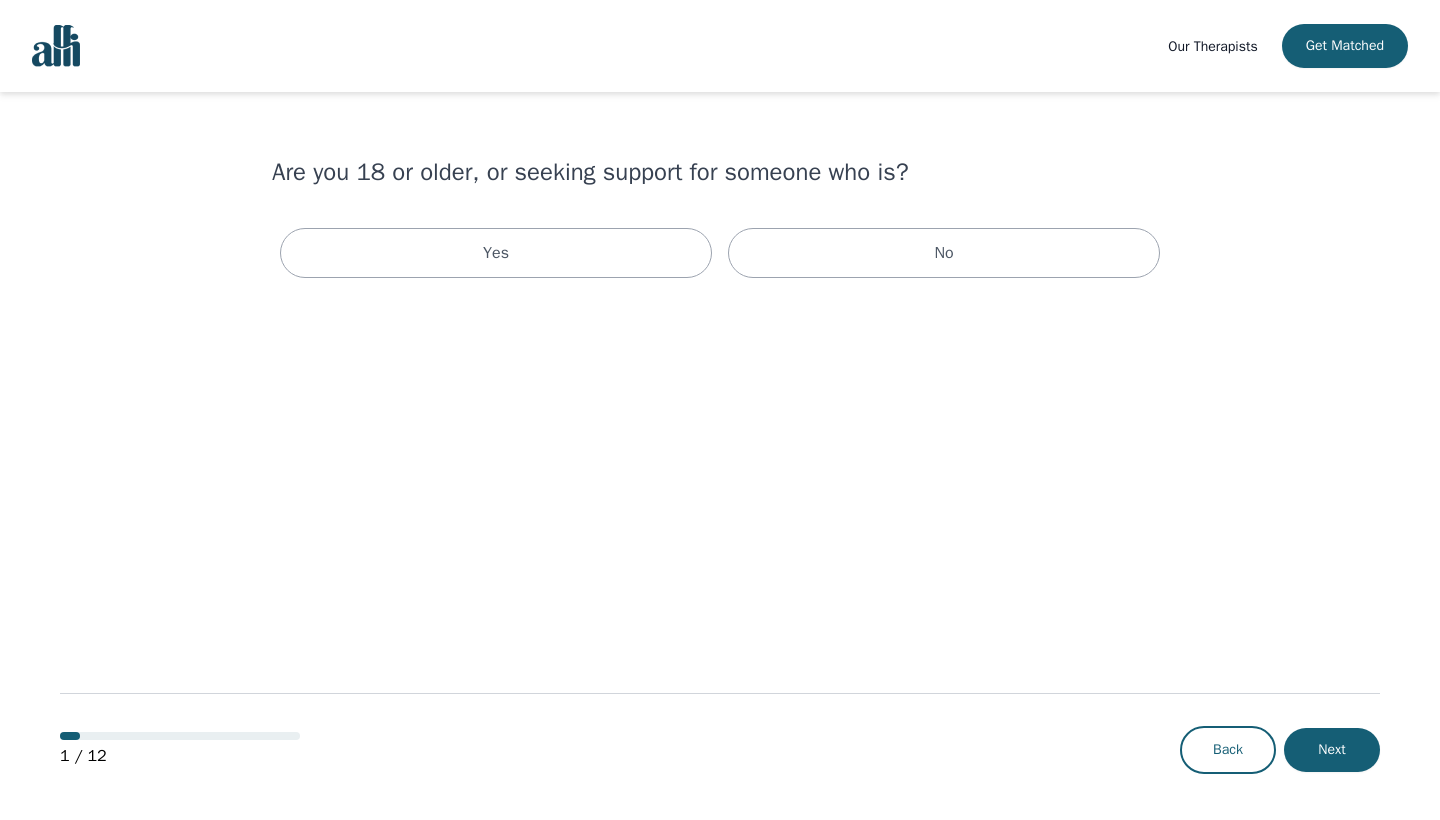 scroll, scrollTop: 0, scrollLeft: 0, axis: both 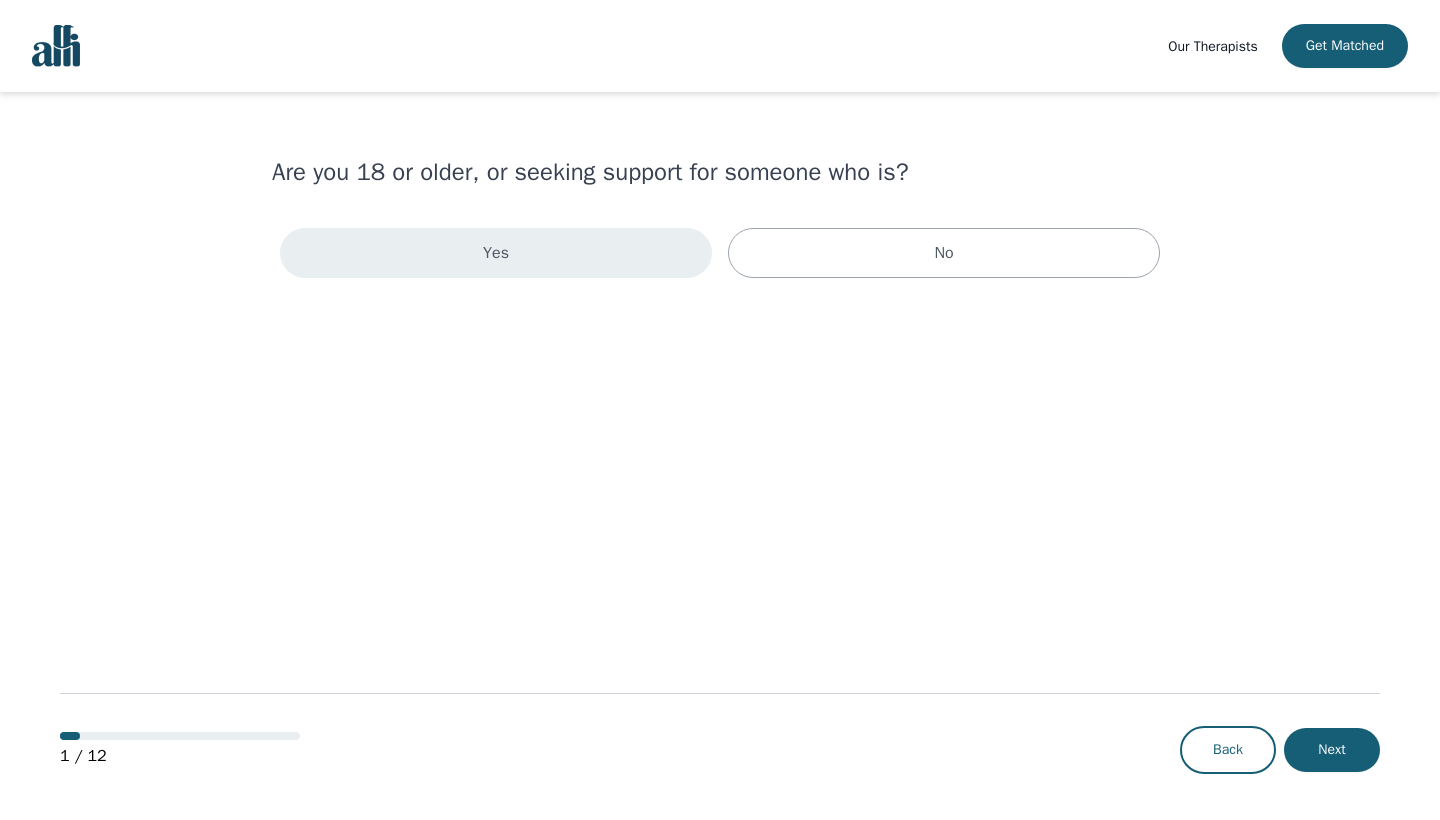 click on "Yes" at bounding box center [496, 253] 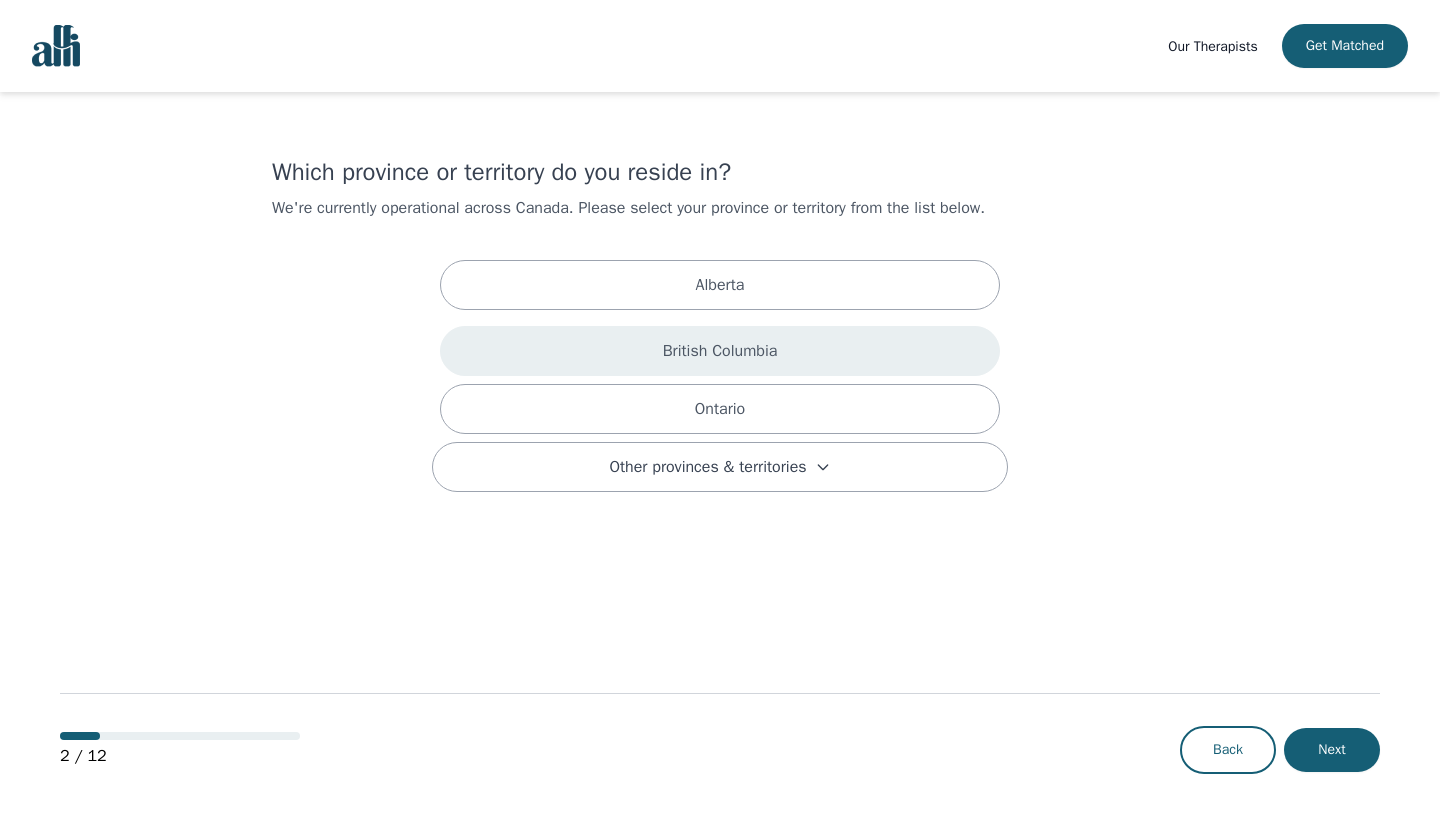 click on "British Columbia" at bounding box center (720, 351) 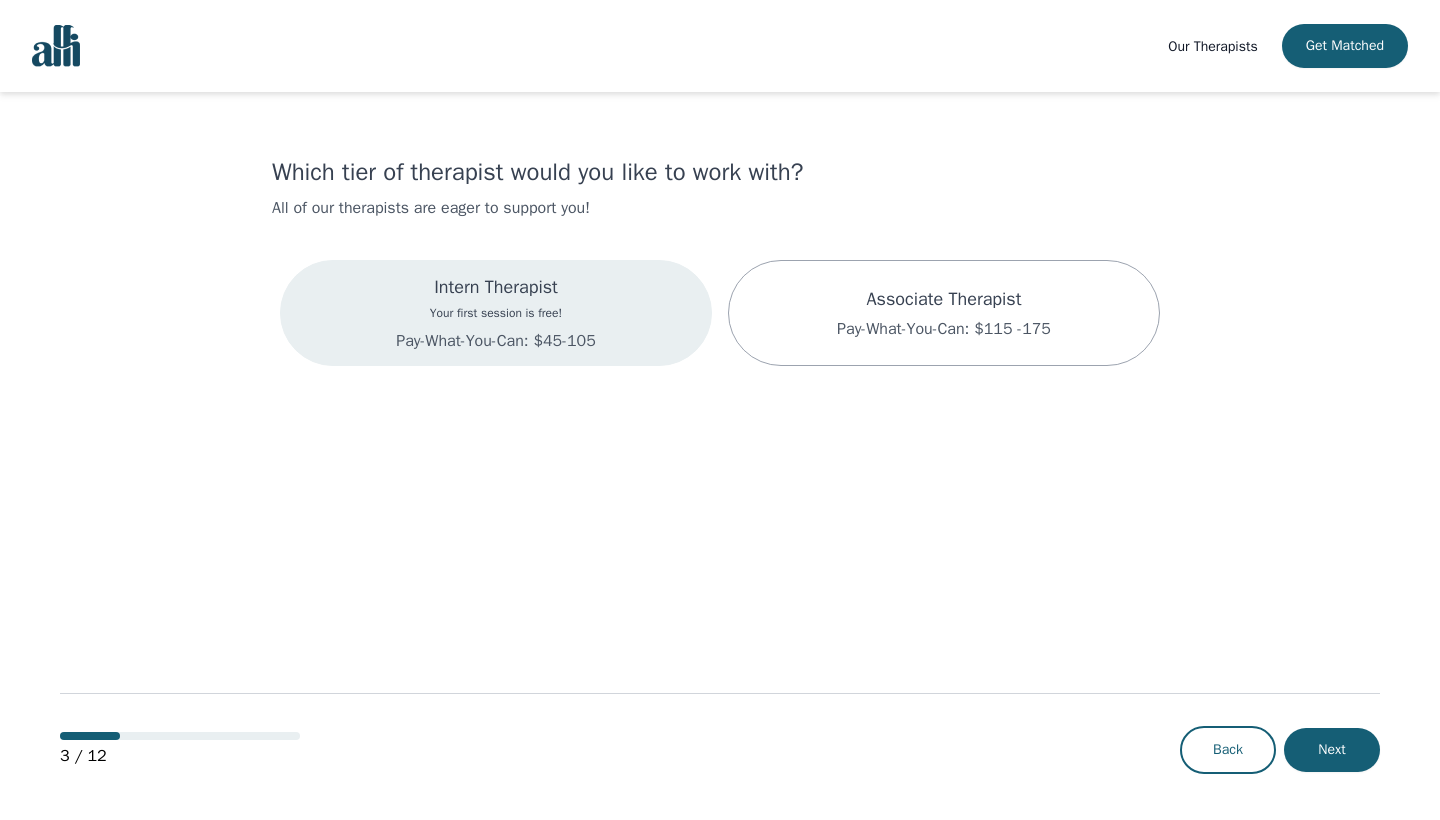 click on "Intern Therapist Your first session is free! Pay-What-You-Can: $45-105" at bounding box center [496, 313] 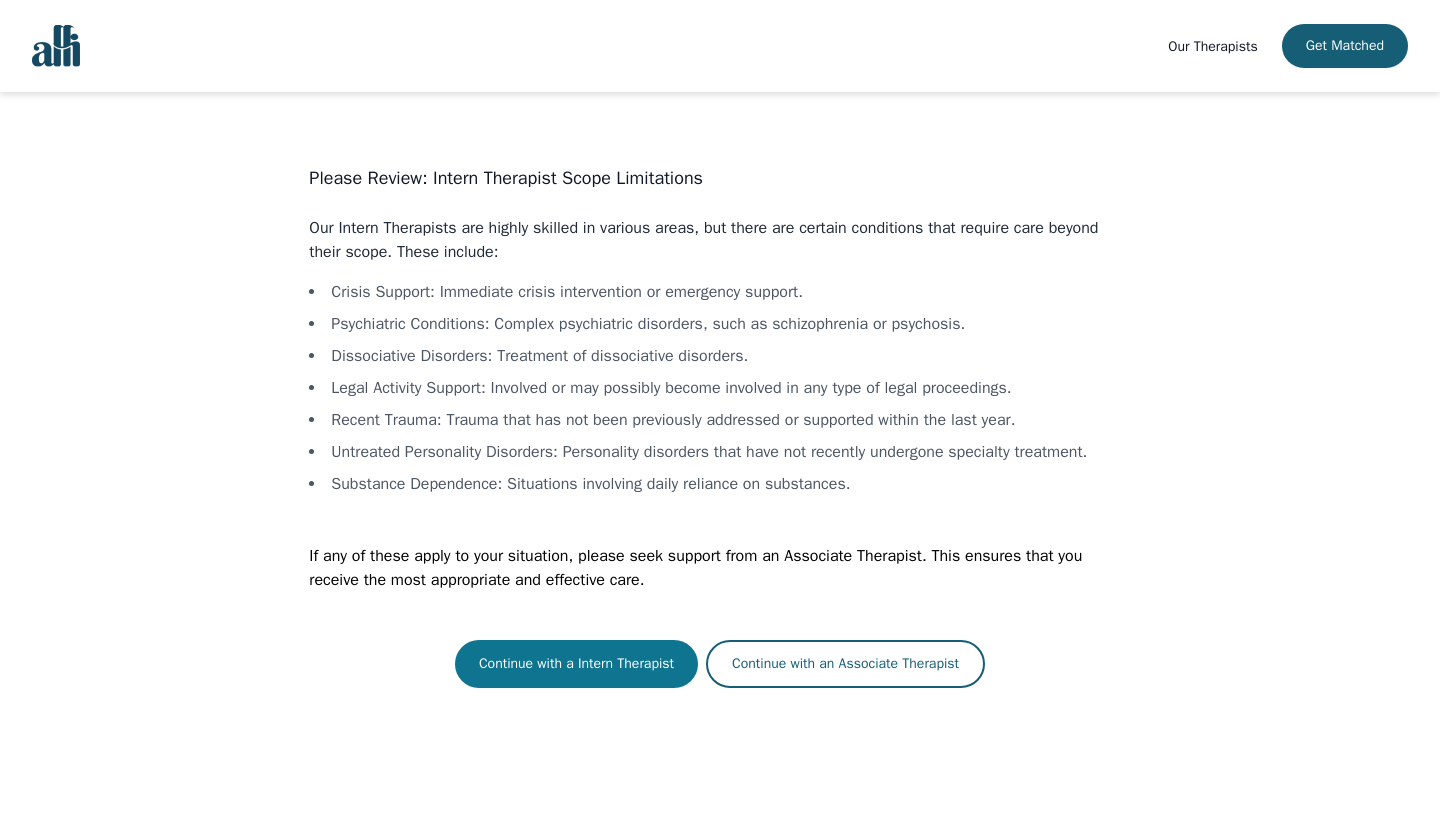 click on "Continue with a Intern Therapist" at bounding box center (576, 664) 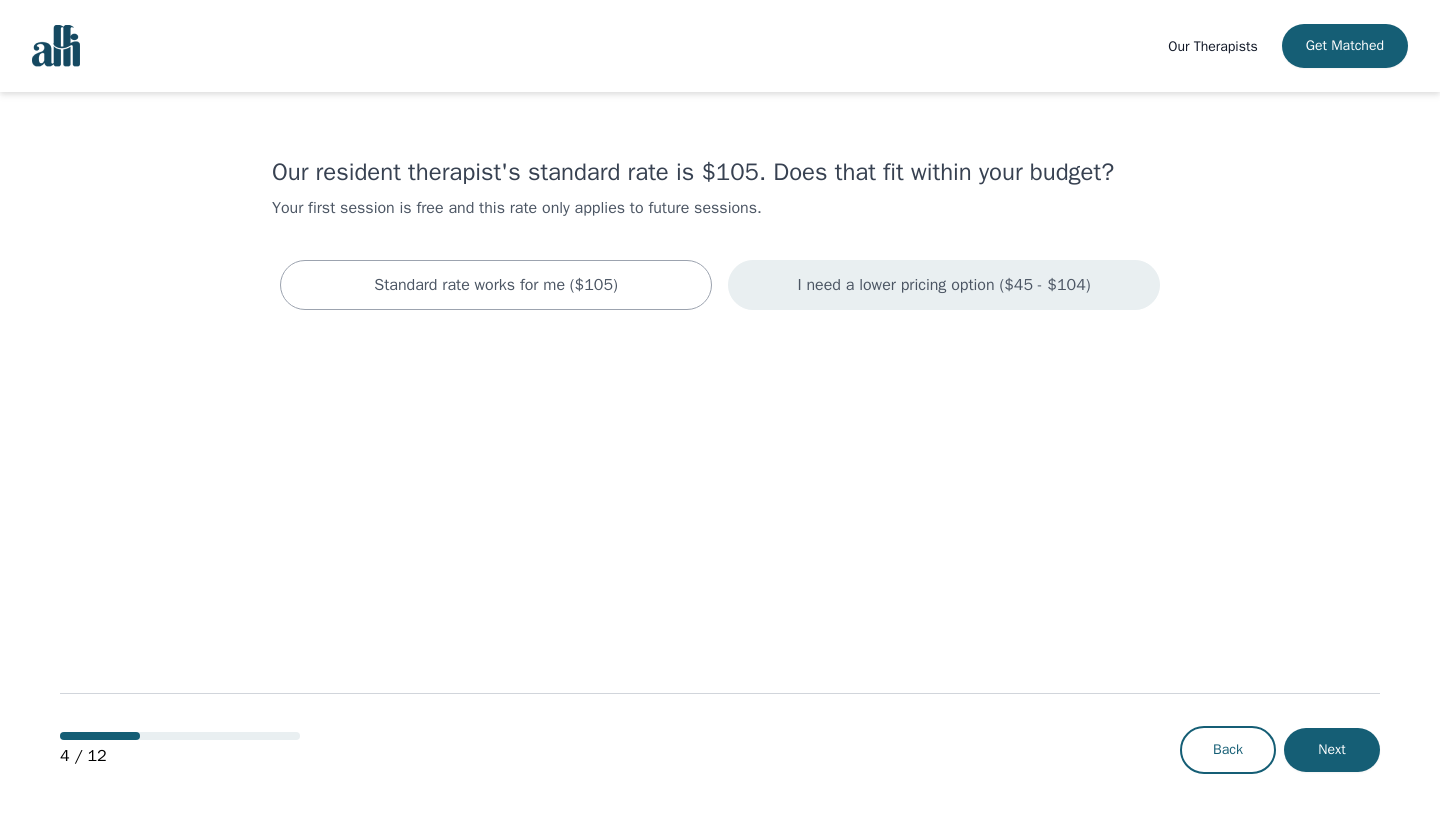 click on "I need a lower pricing option ($45 - $104)" at bounding box center (496, 285) 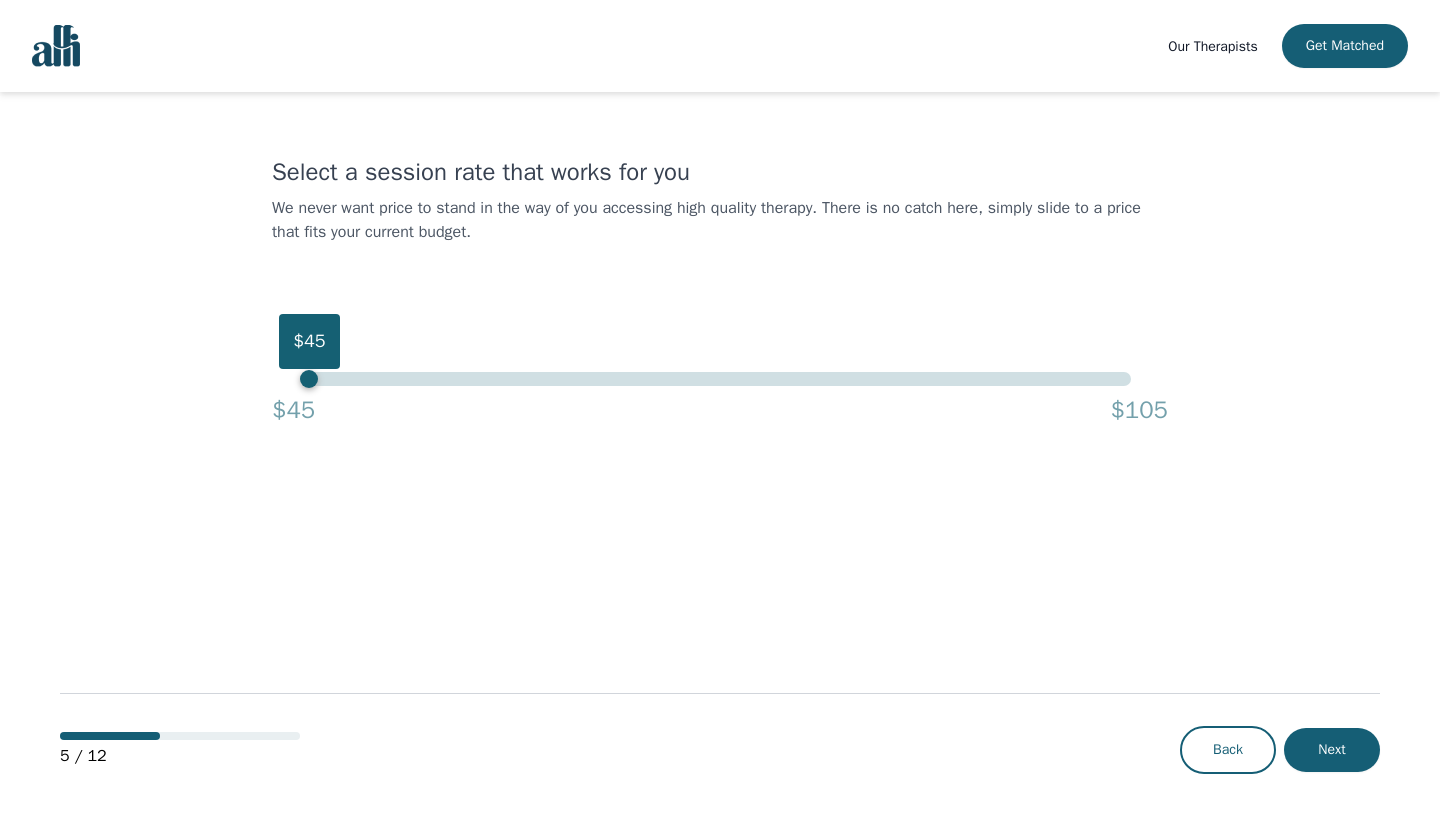 drag, startPoint x: 1130, startPoint y: 380, endPoint x: 292, endPoint y: 384, distance: 838.0095 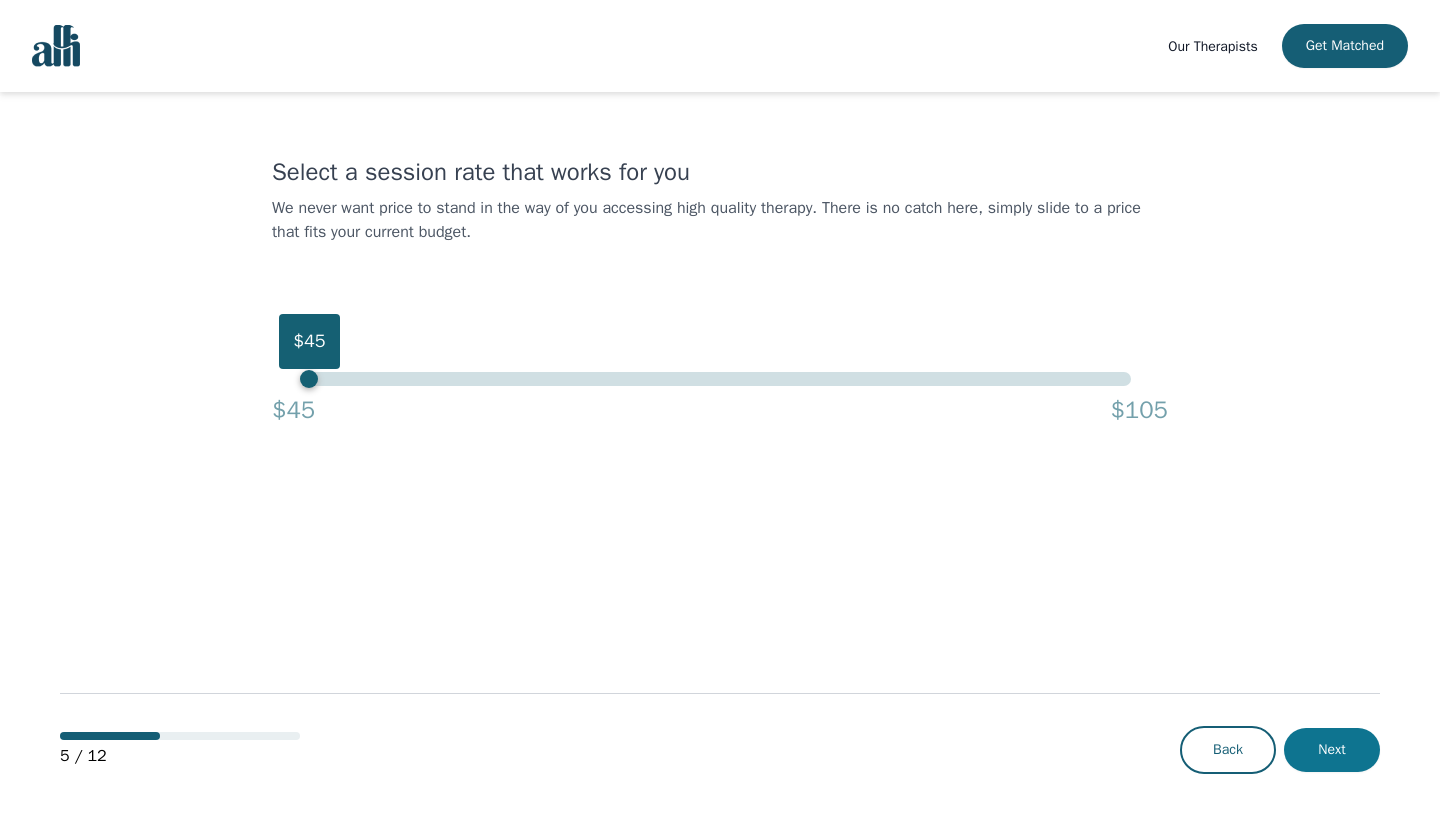 click on "Next" at bounding box center [1332, 750] 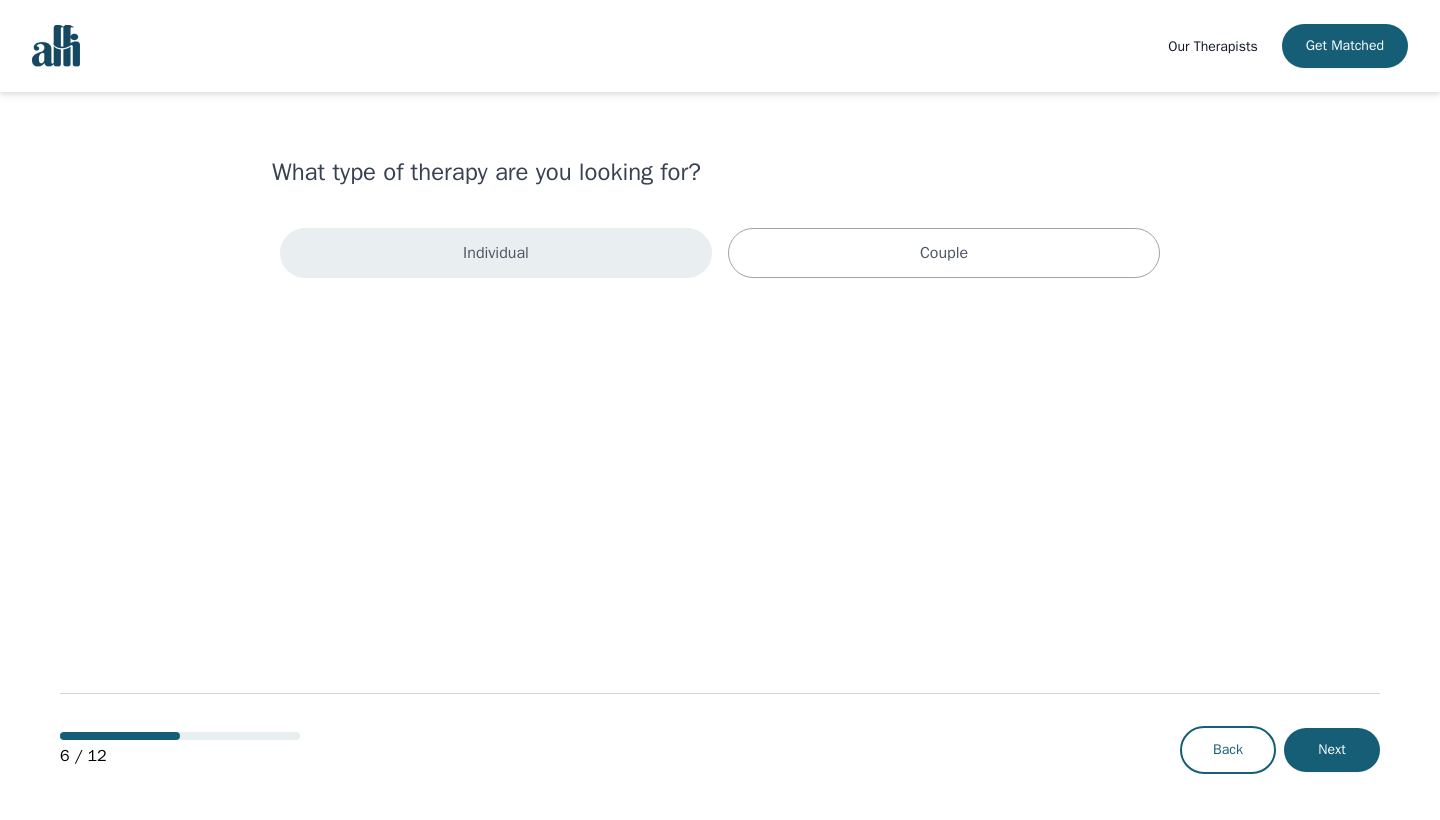 click on "Individual" at bounding box center [496, 253] 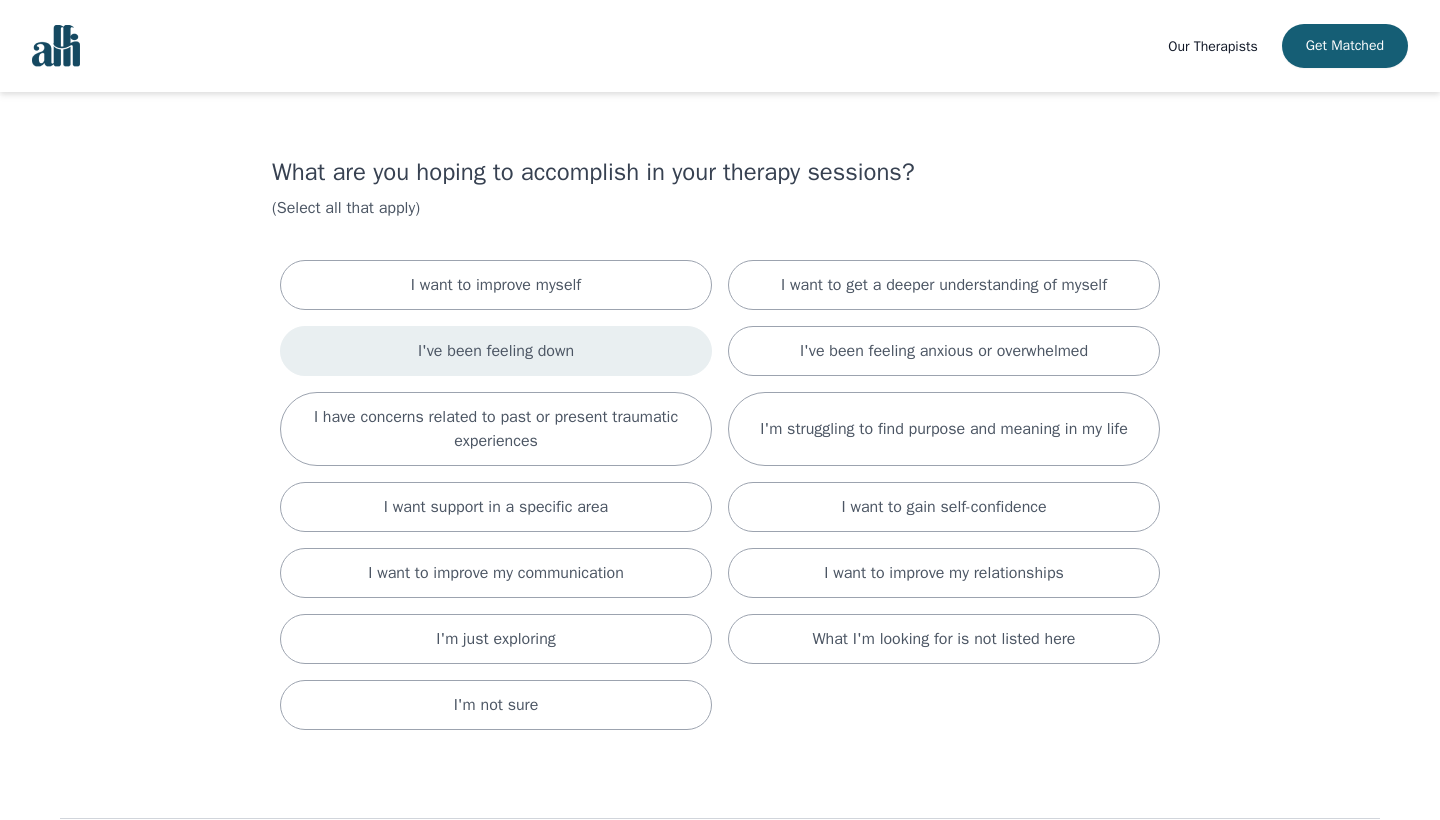 click on "I've been feeling down" at bounding box center [496, 351] 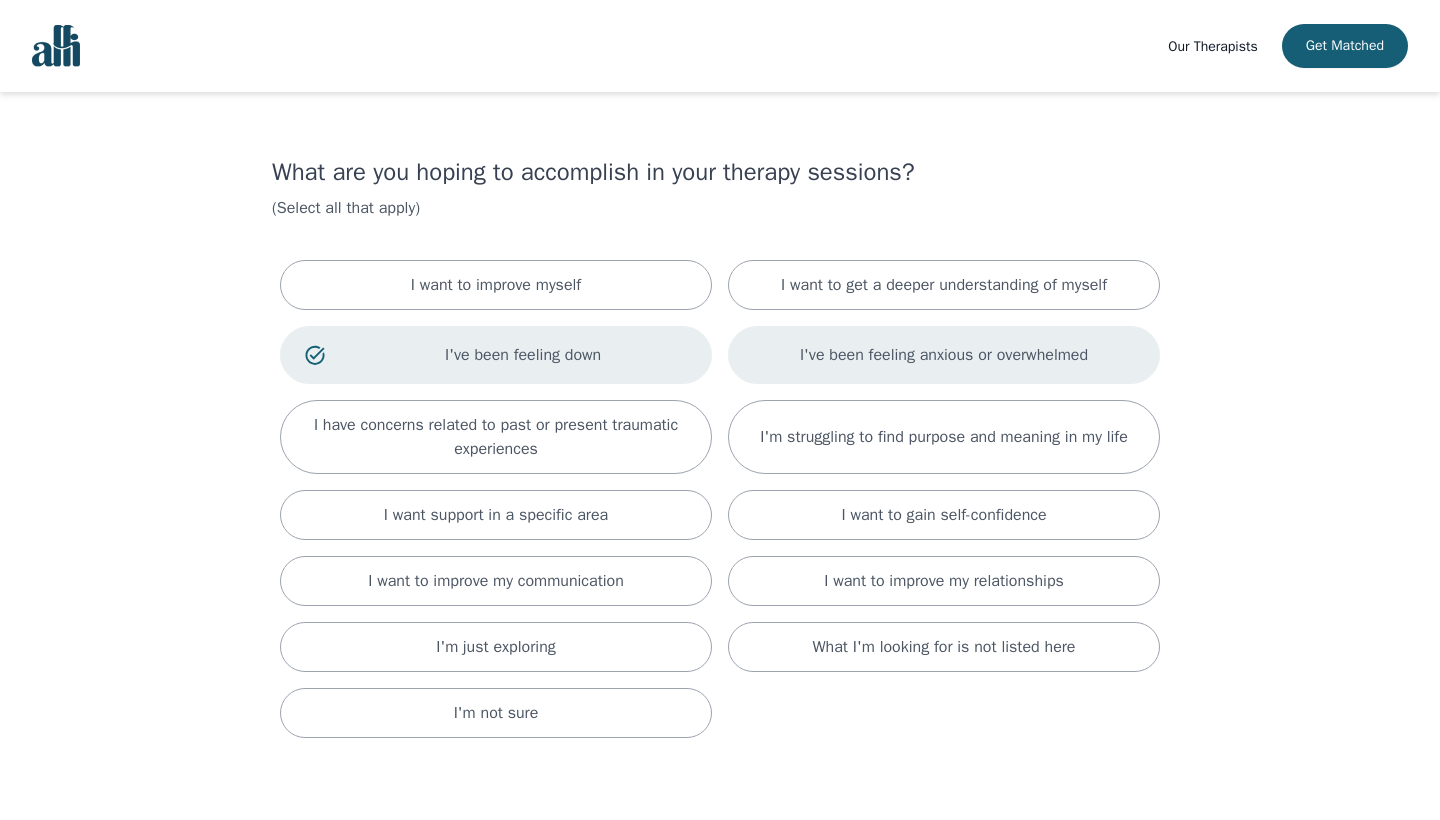 click on "I've been feeling anxious or overwhelmed" at bounding box center (944, 355) 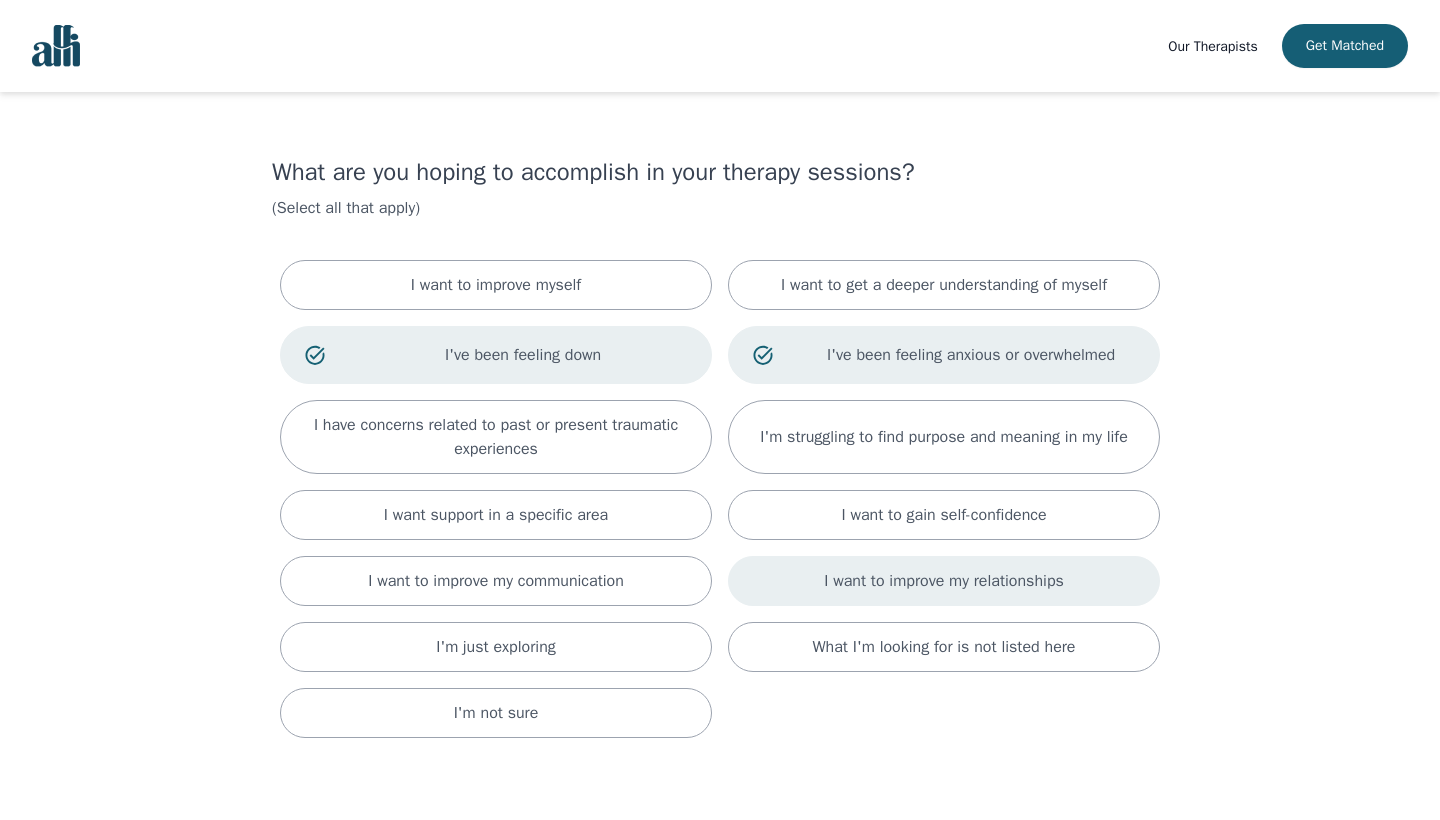 click on "I want to improve my relationships" at bounding box center [944, 581] 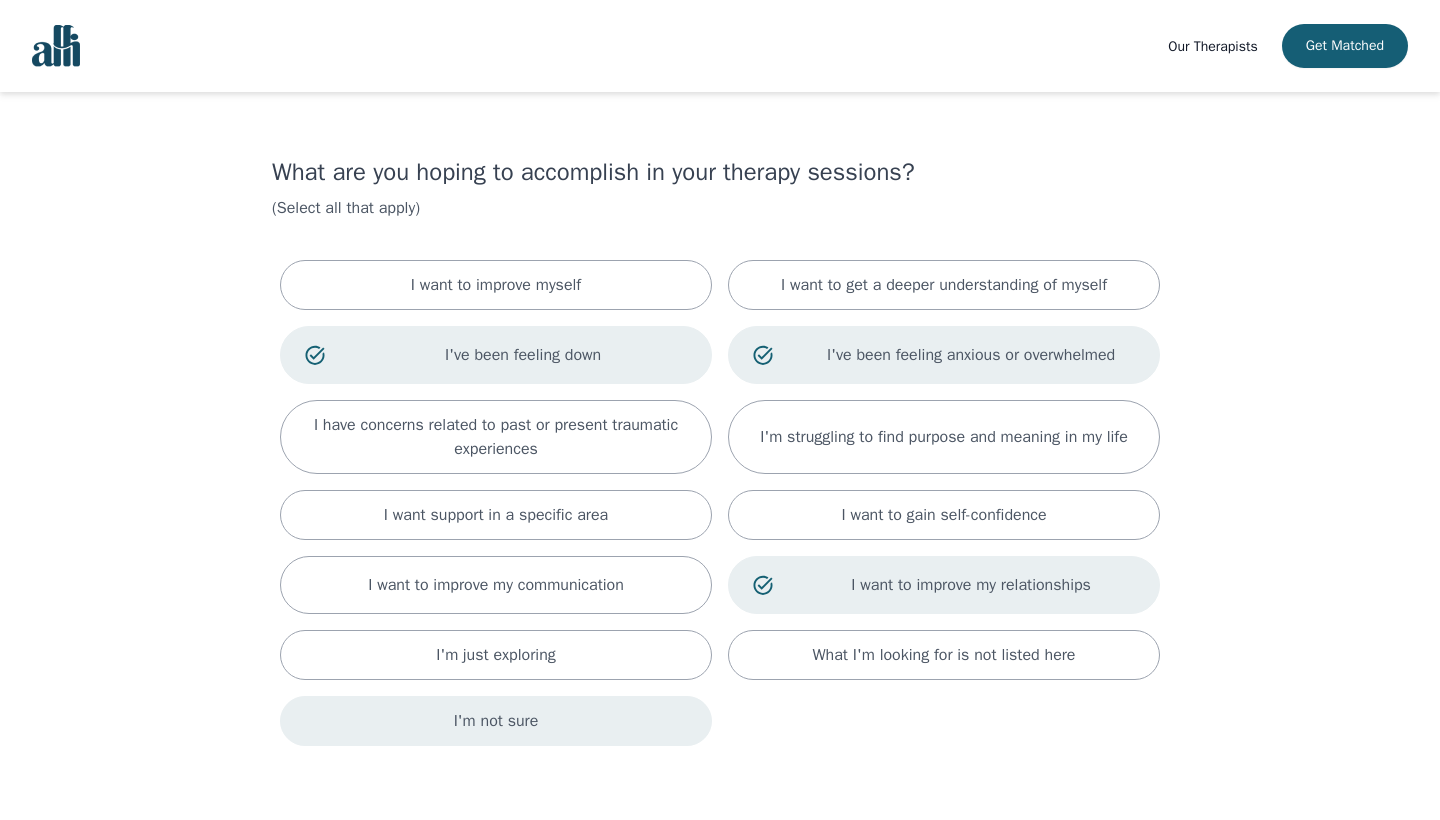 click on "I'm not sure" at bounding box center (496, 721) 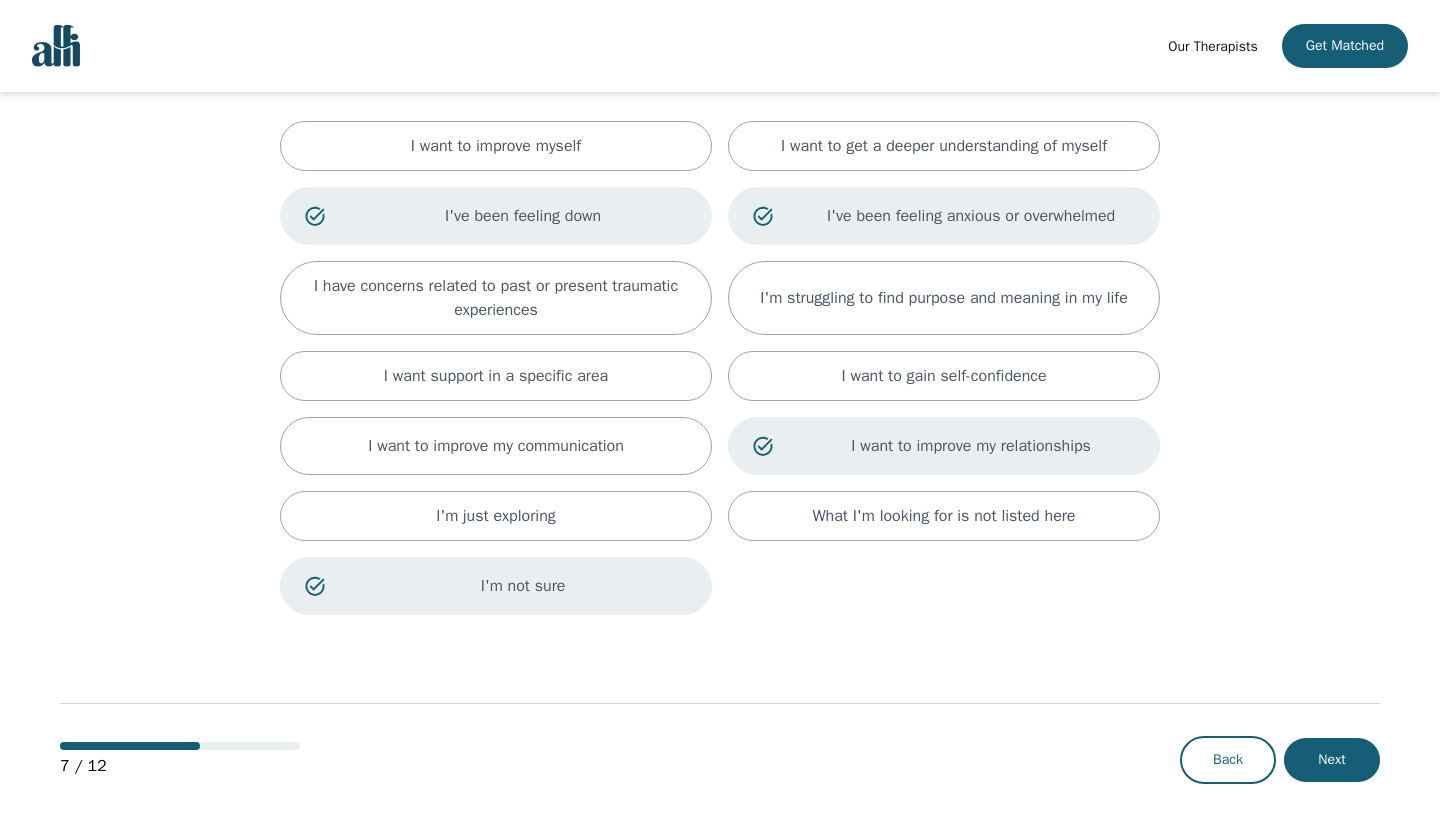 scroll, scrollTop: 129, scrollLeft: 0, axis: vertical 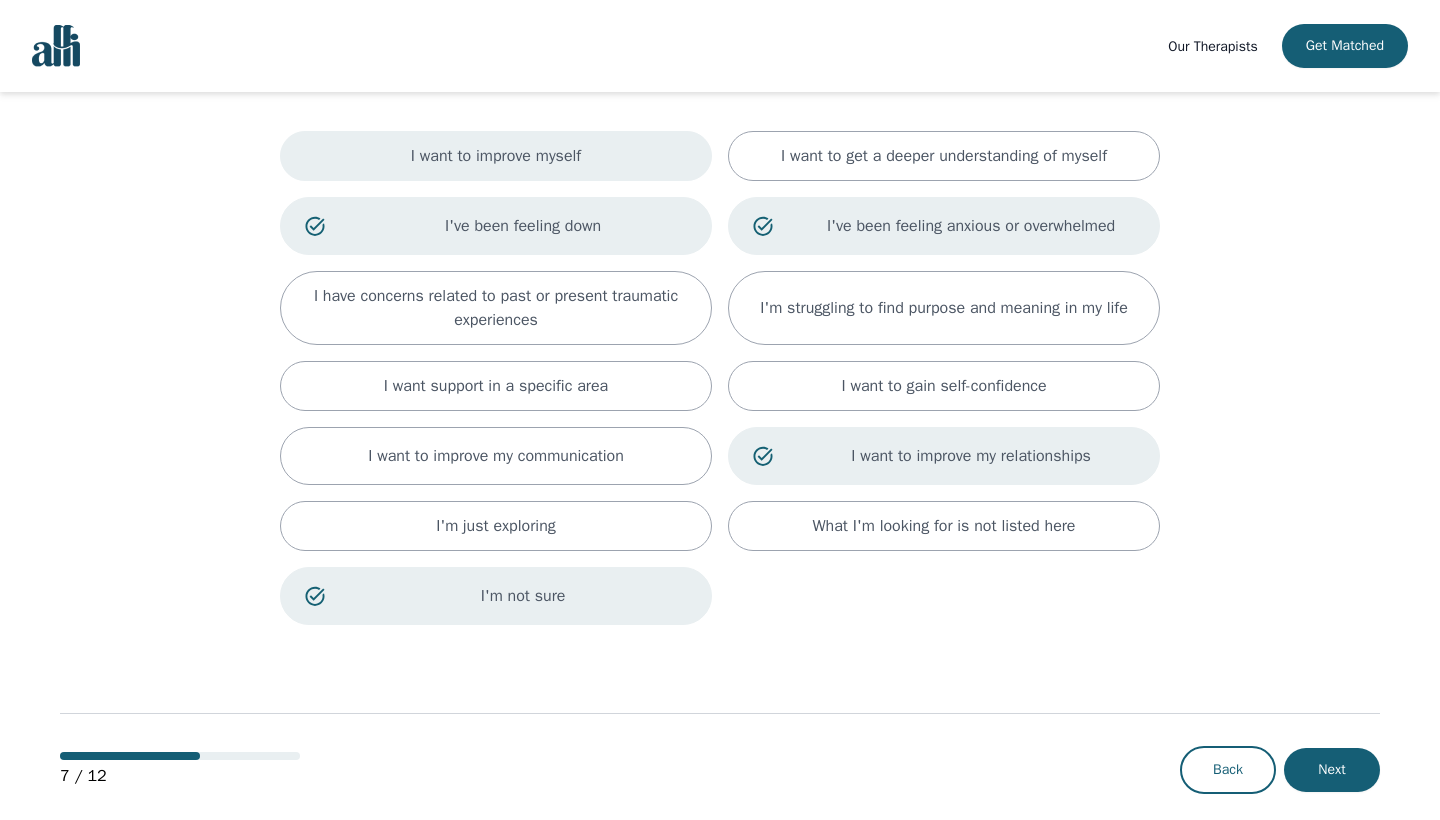 click on "I want to improve myself" at bounding box center [496, 156] 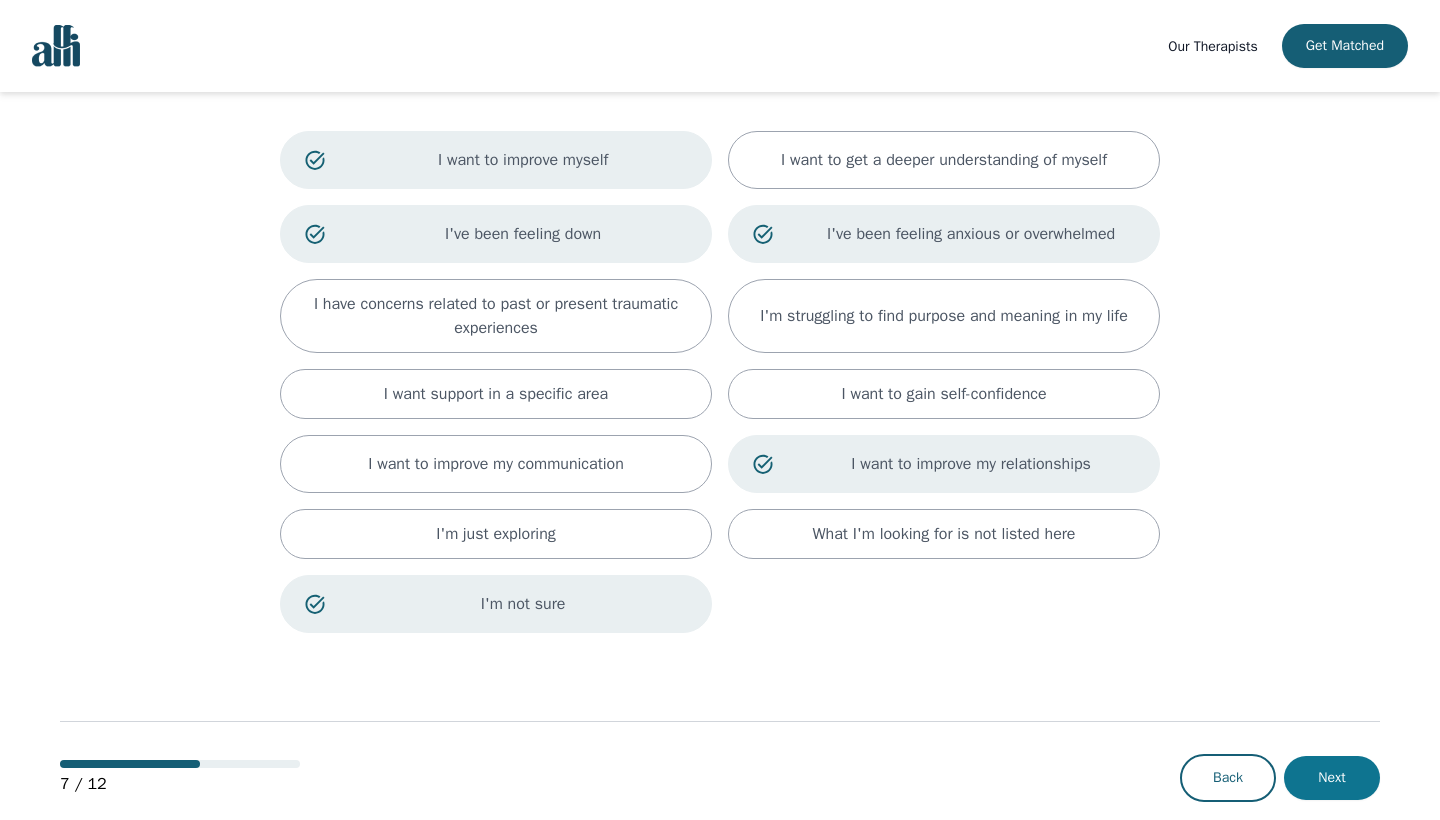click on "Next" at bounding box center (1332, 778) 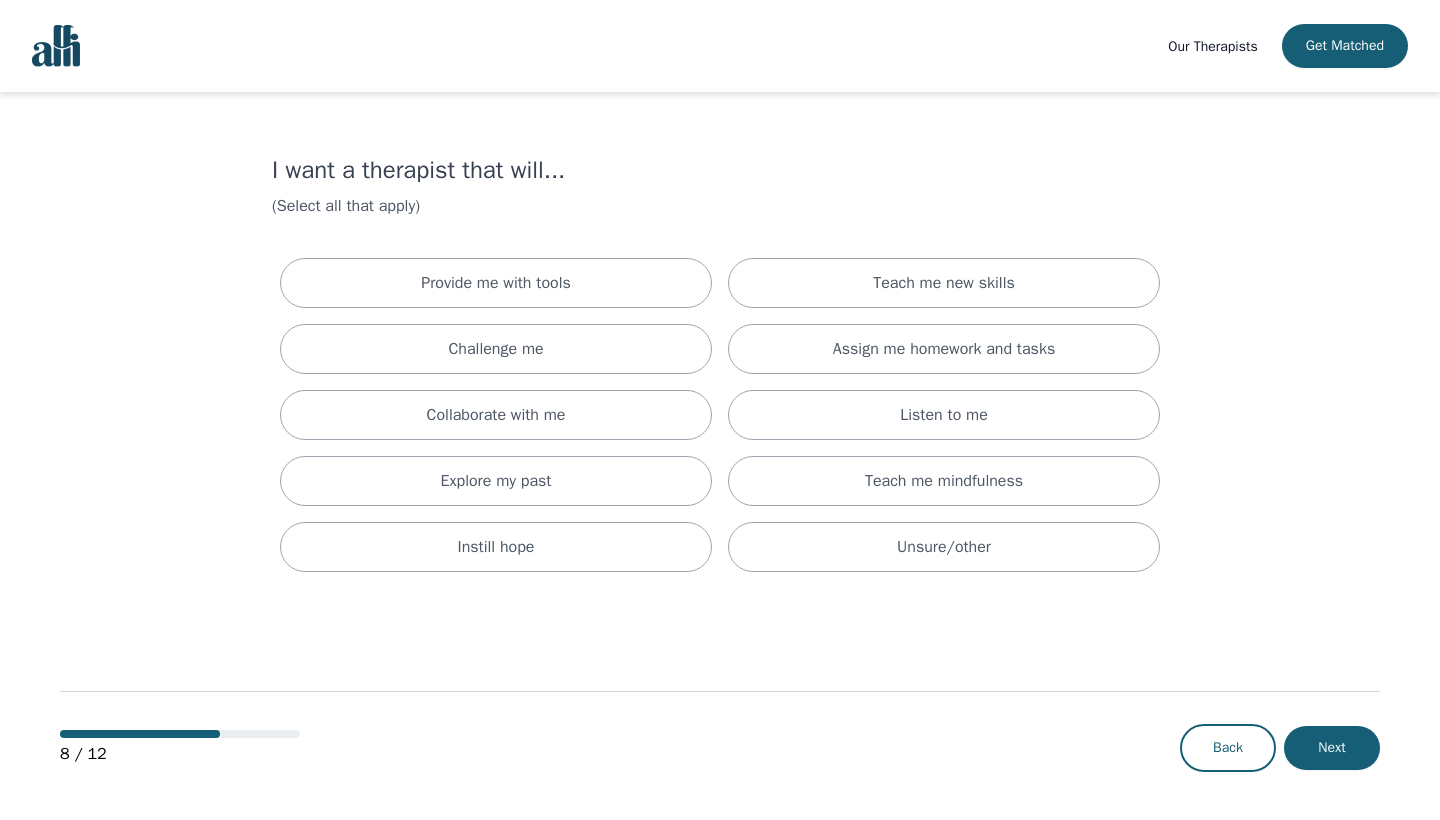 scroll, scrollTop: 0, scrollLeft: 0, axis: both 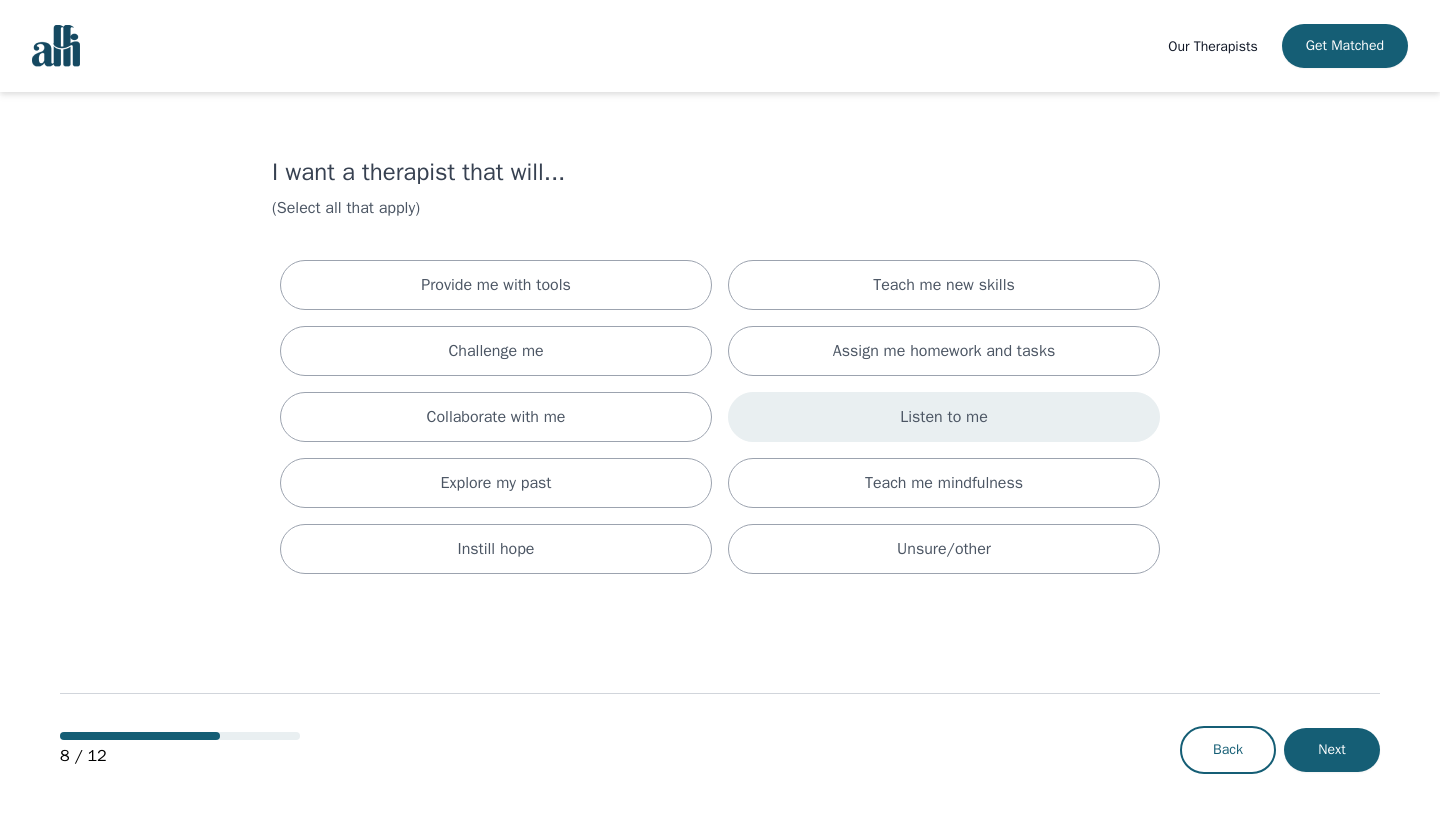 click on "Listen to me" at bounding box center [944, 417] 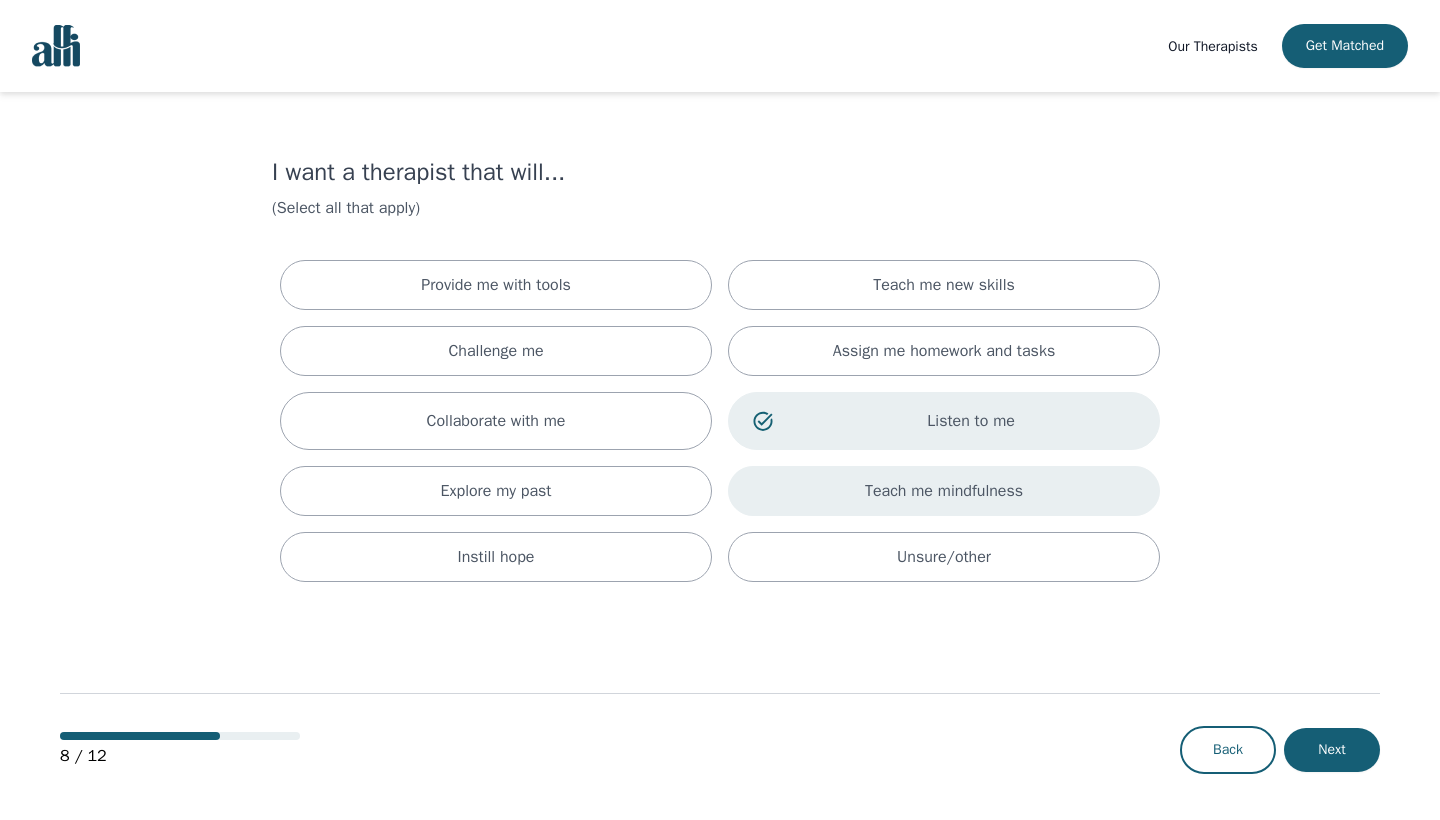 click on "Teach me mindfulness" at bounding box center (944, 491) 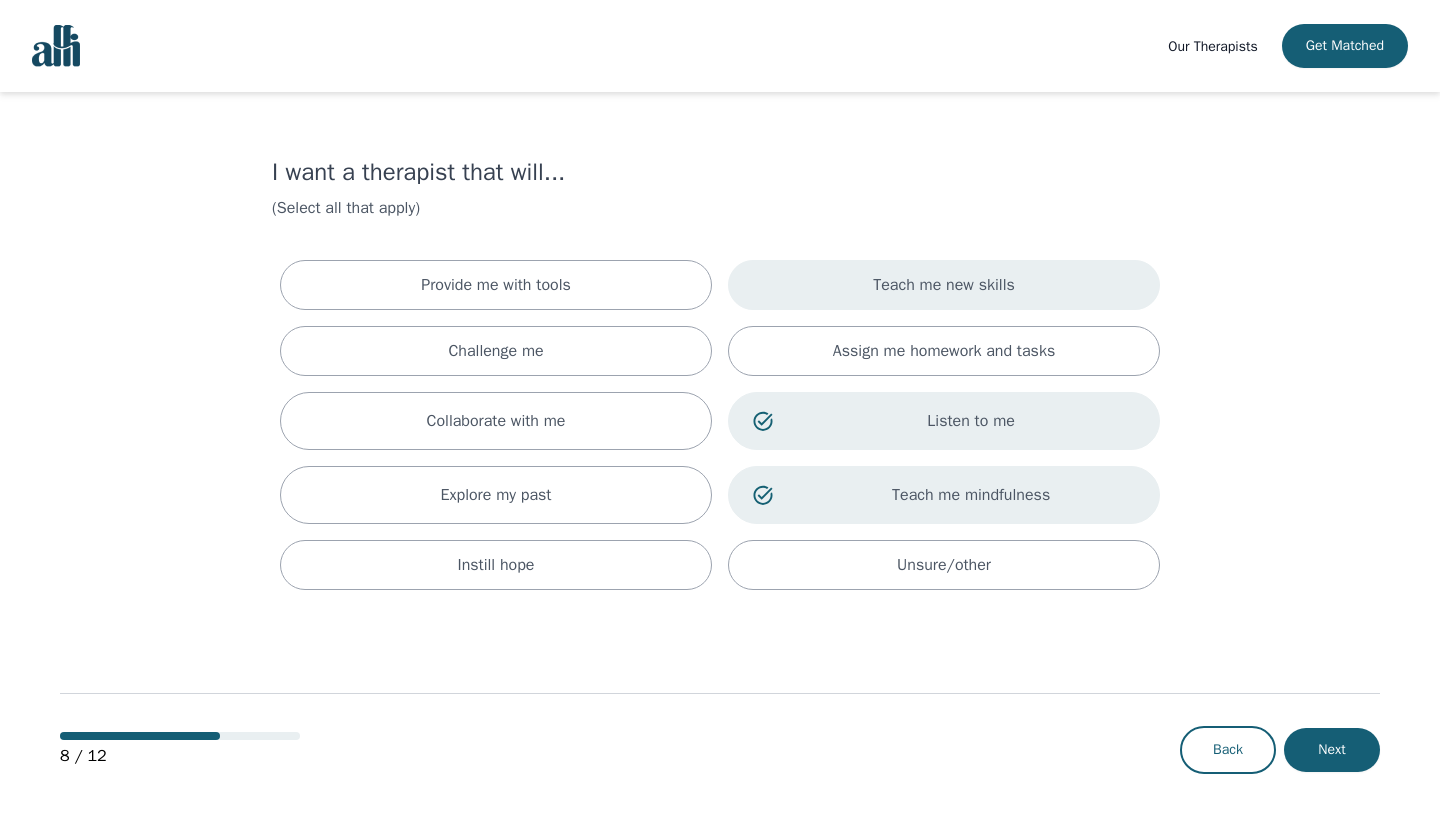 click on "Teach me new skills" at bounding box center [944, 285] 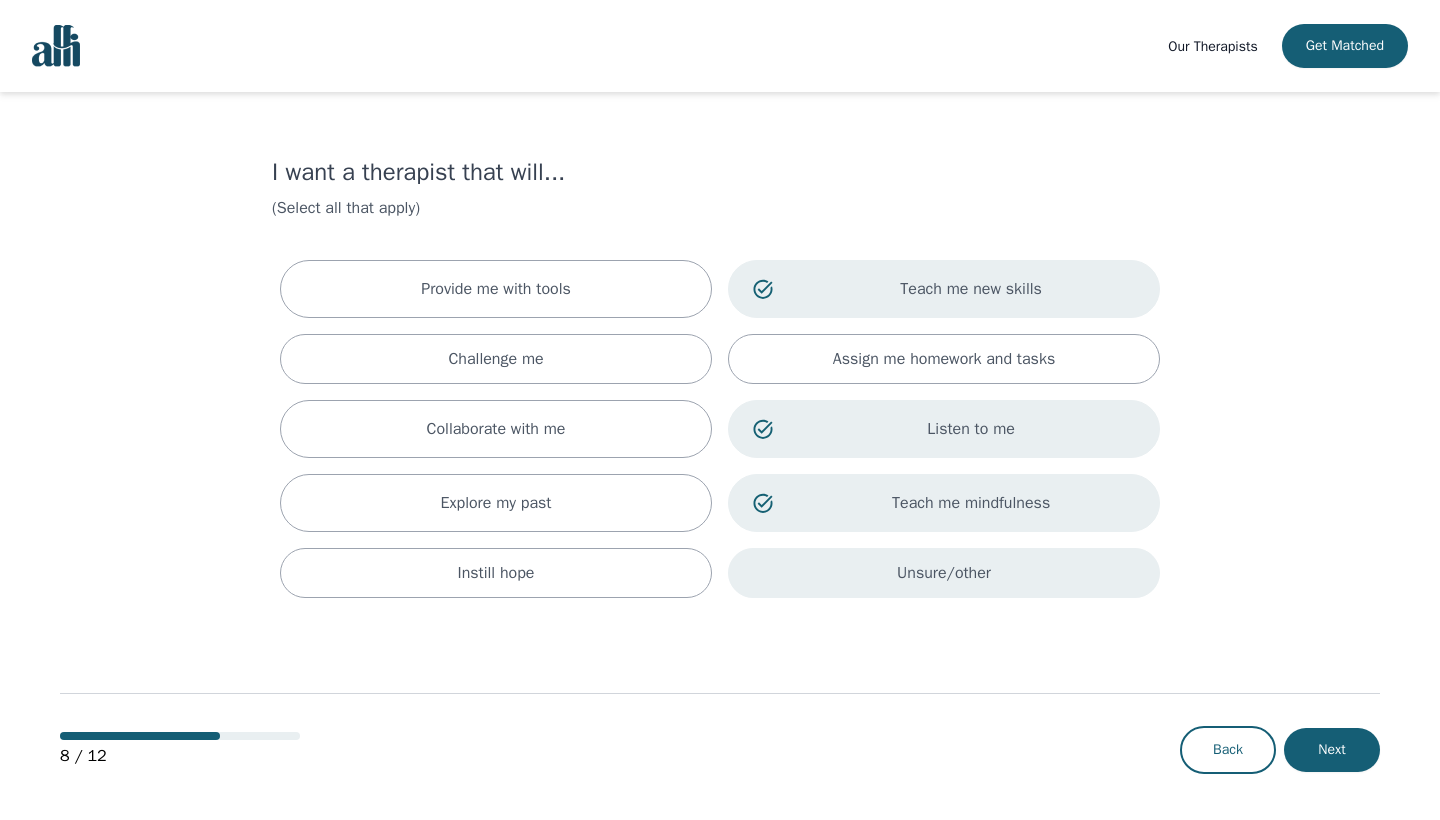 click on "Unsure/other" at bounding box center (944, 573) 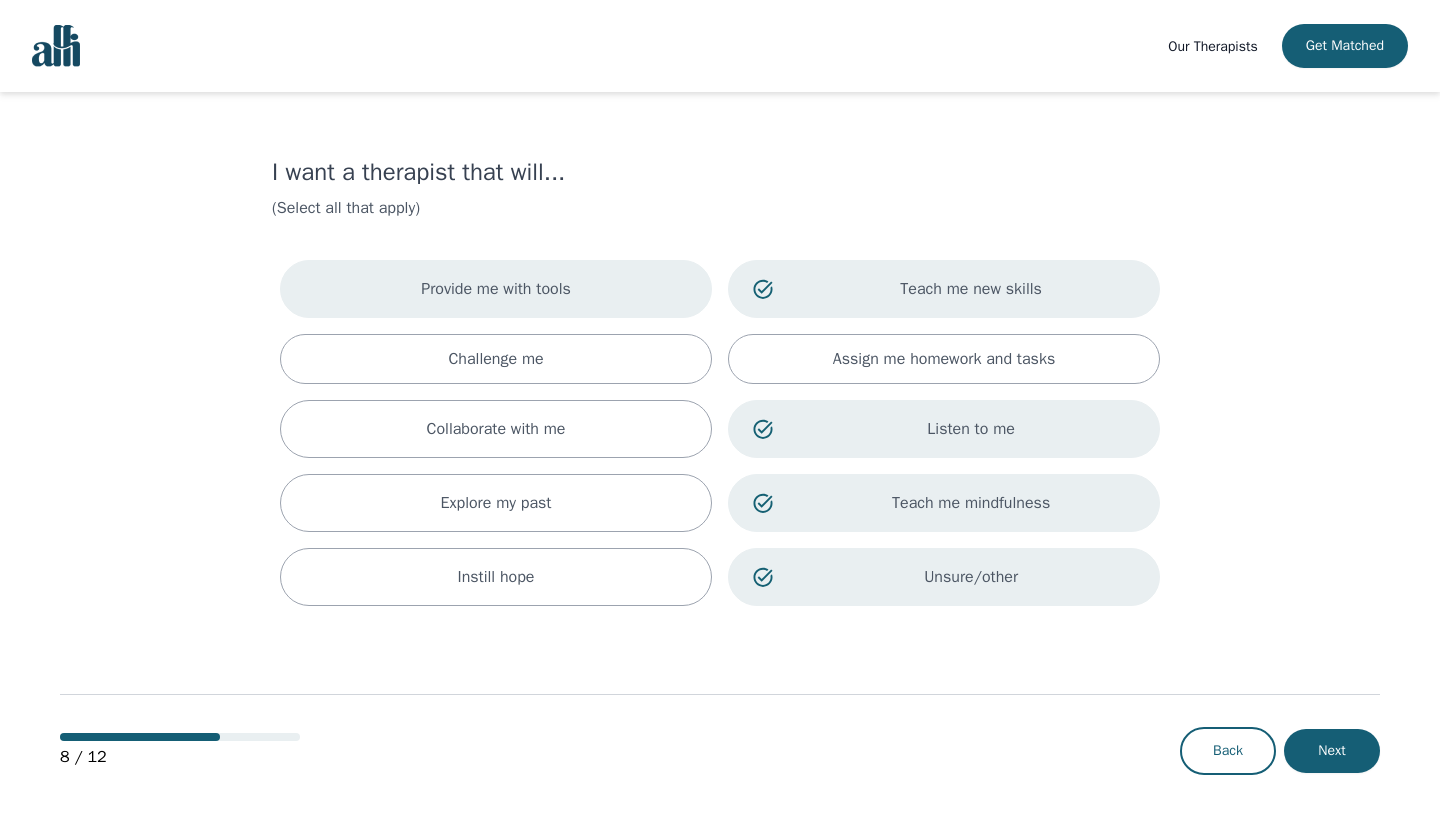 click on "Provide me with tools" at bounding box center (496, 289) 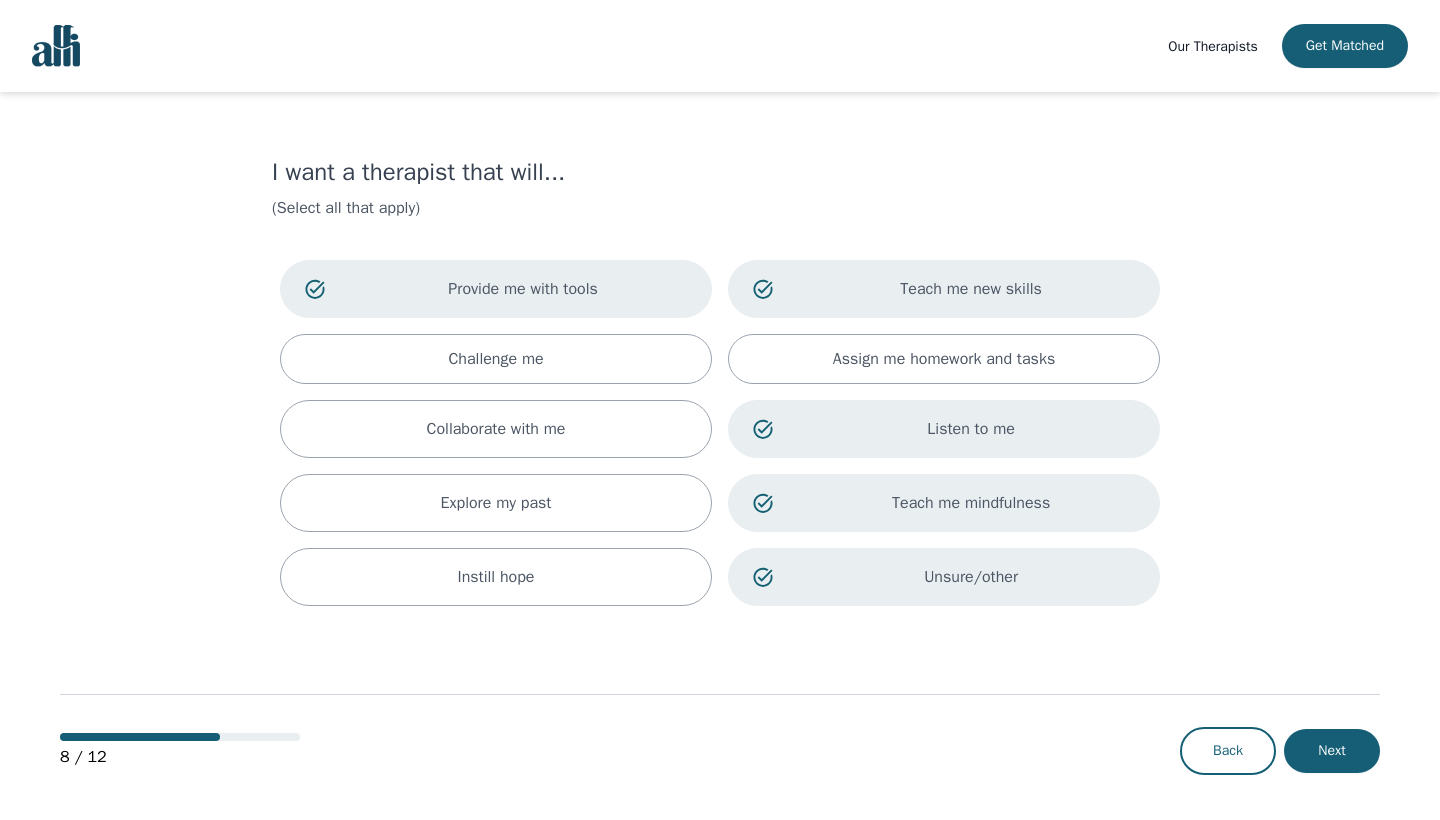 click on "Unsure/other" at bounding box center [523, 289] 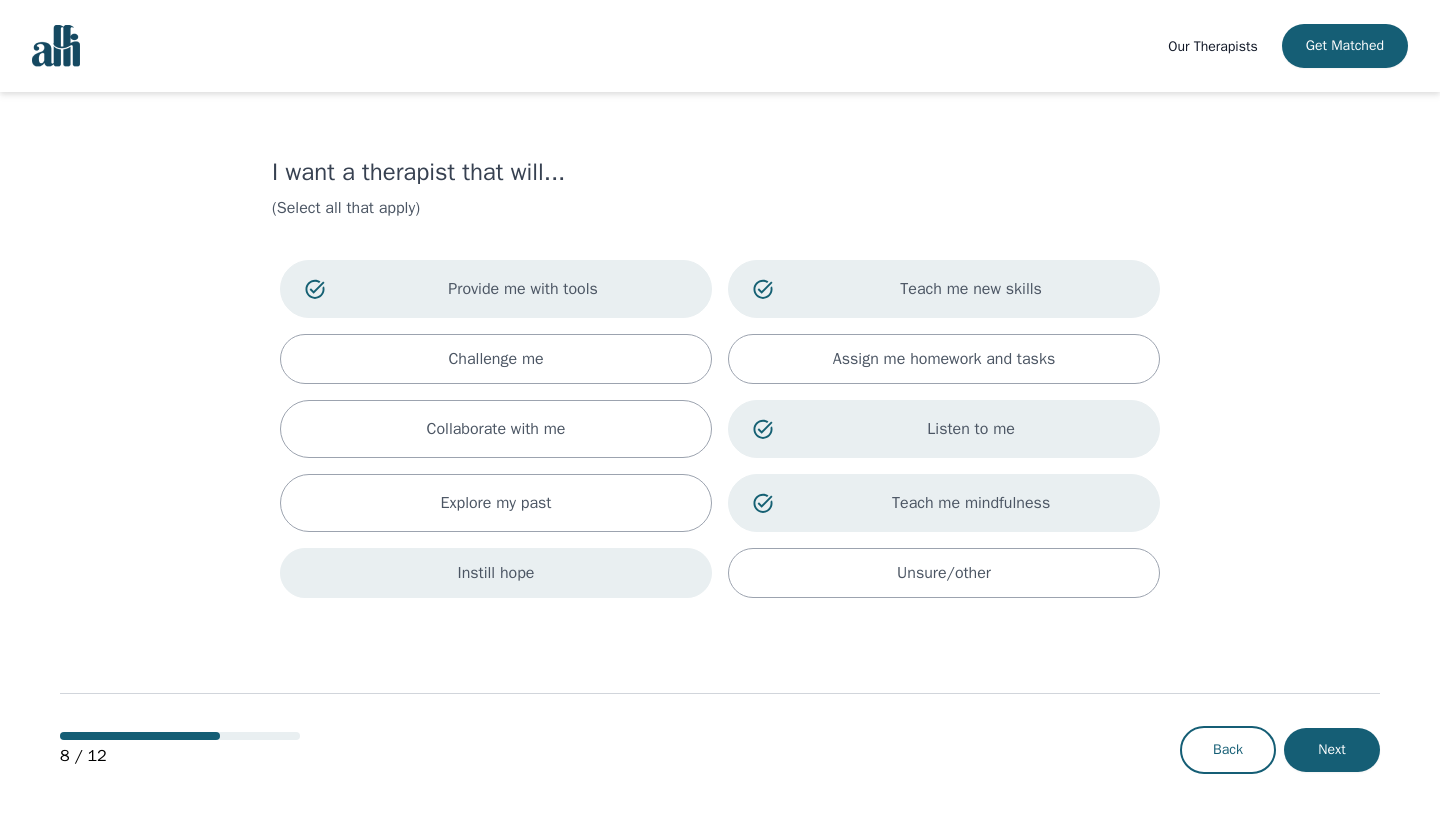 click on "Instill hope" at bounding box center [496, 573] 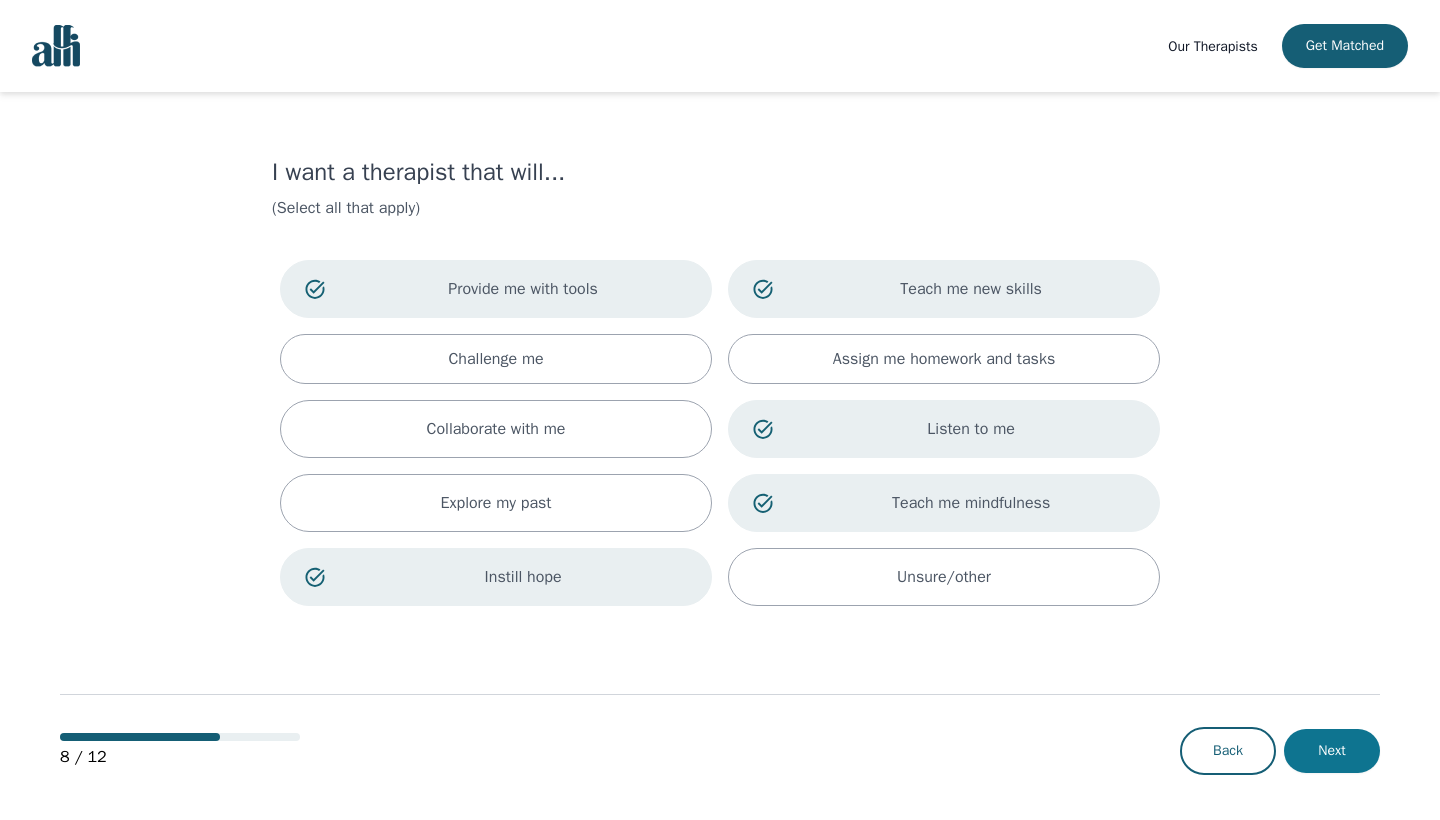 click on "Next" at bounding box center (1332, 751) 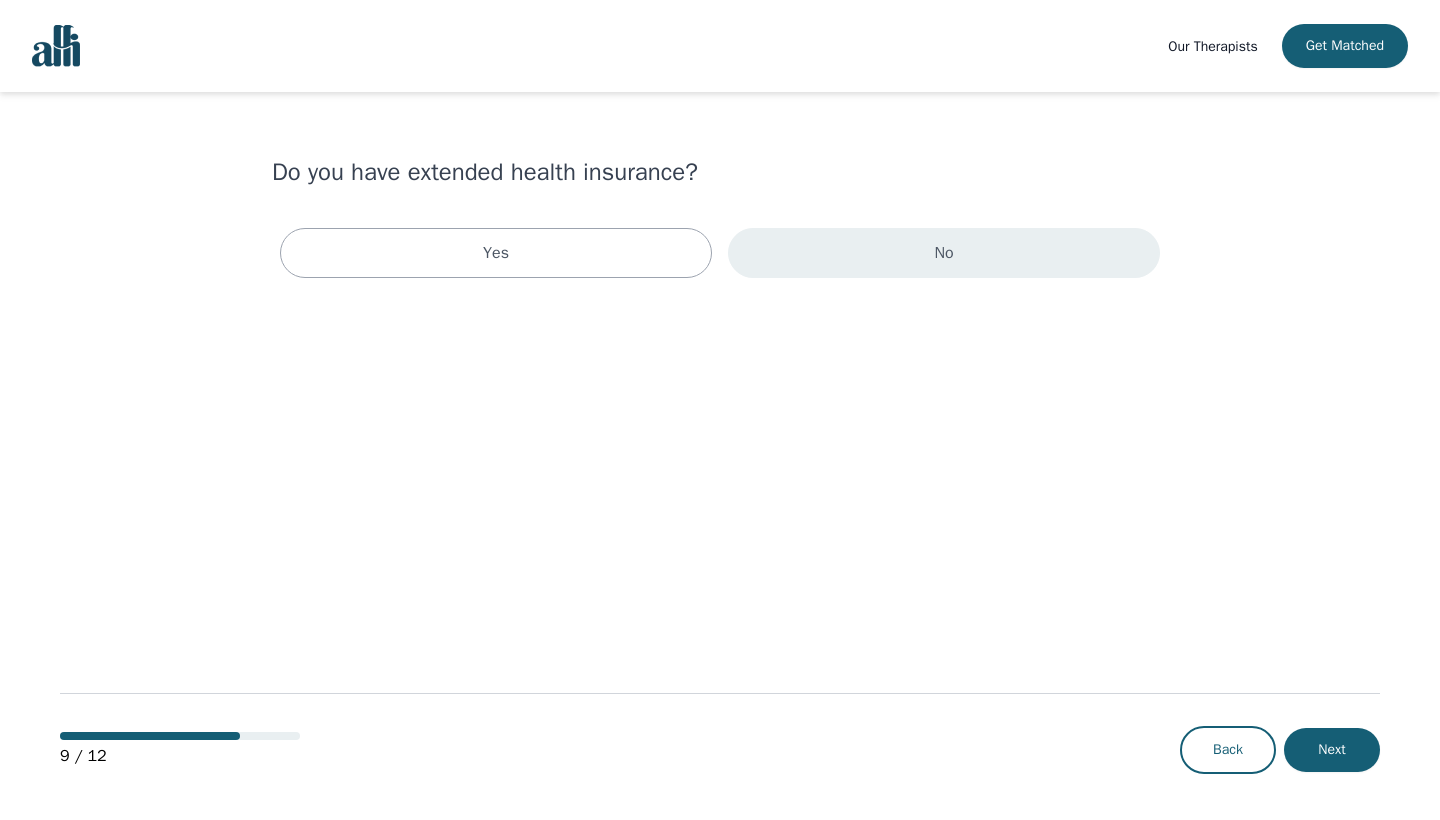 click on "No" at bounding box center (944, 253) 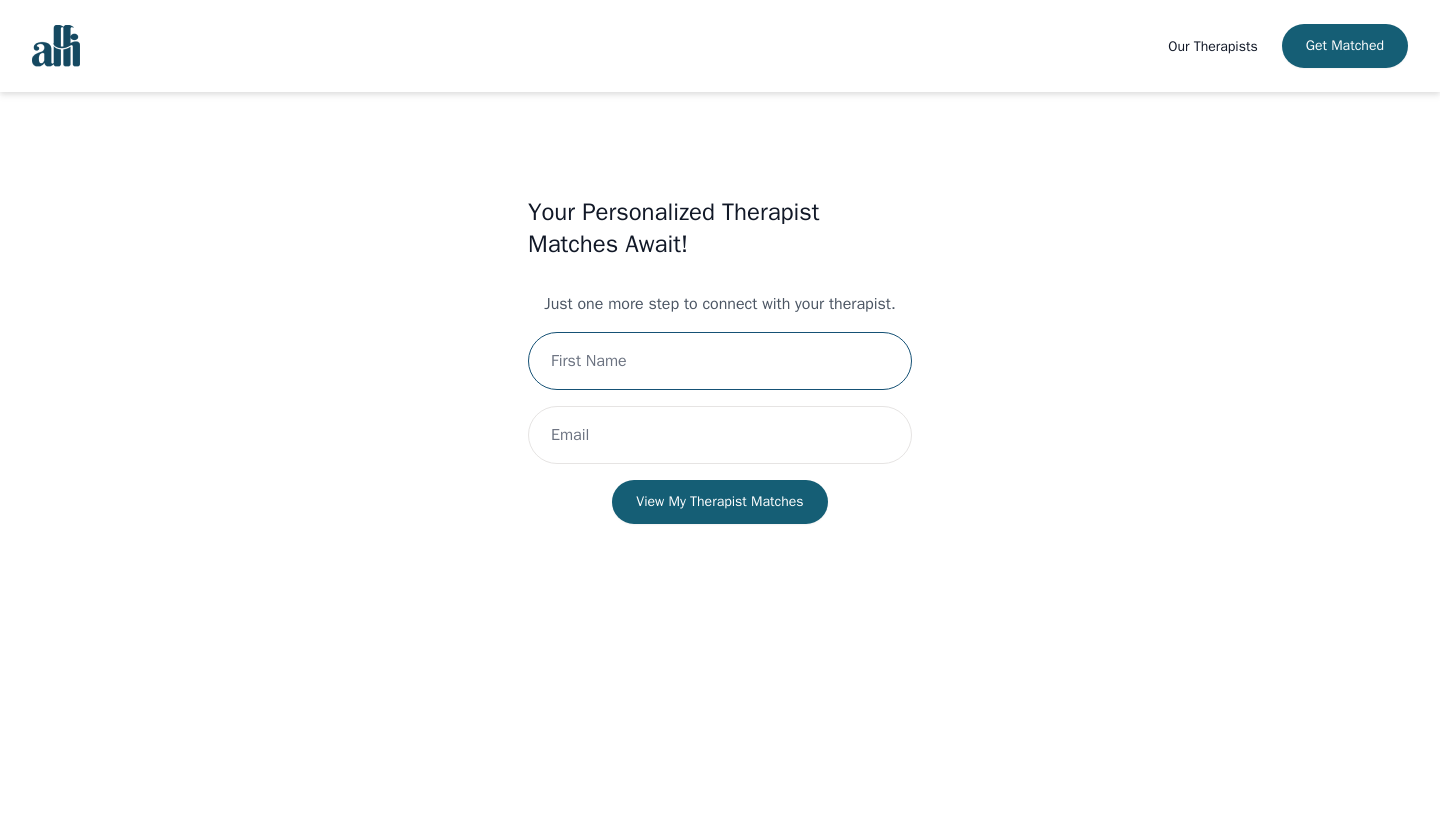 click at bounding box center (720, 361) 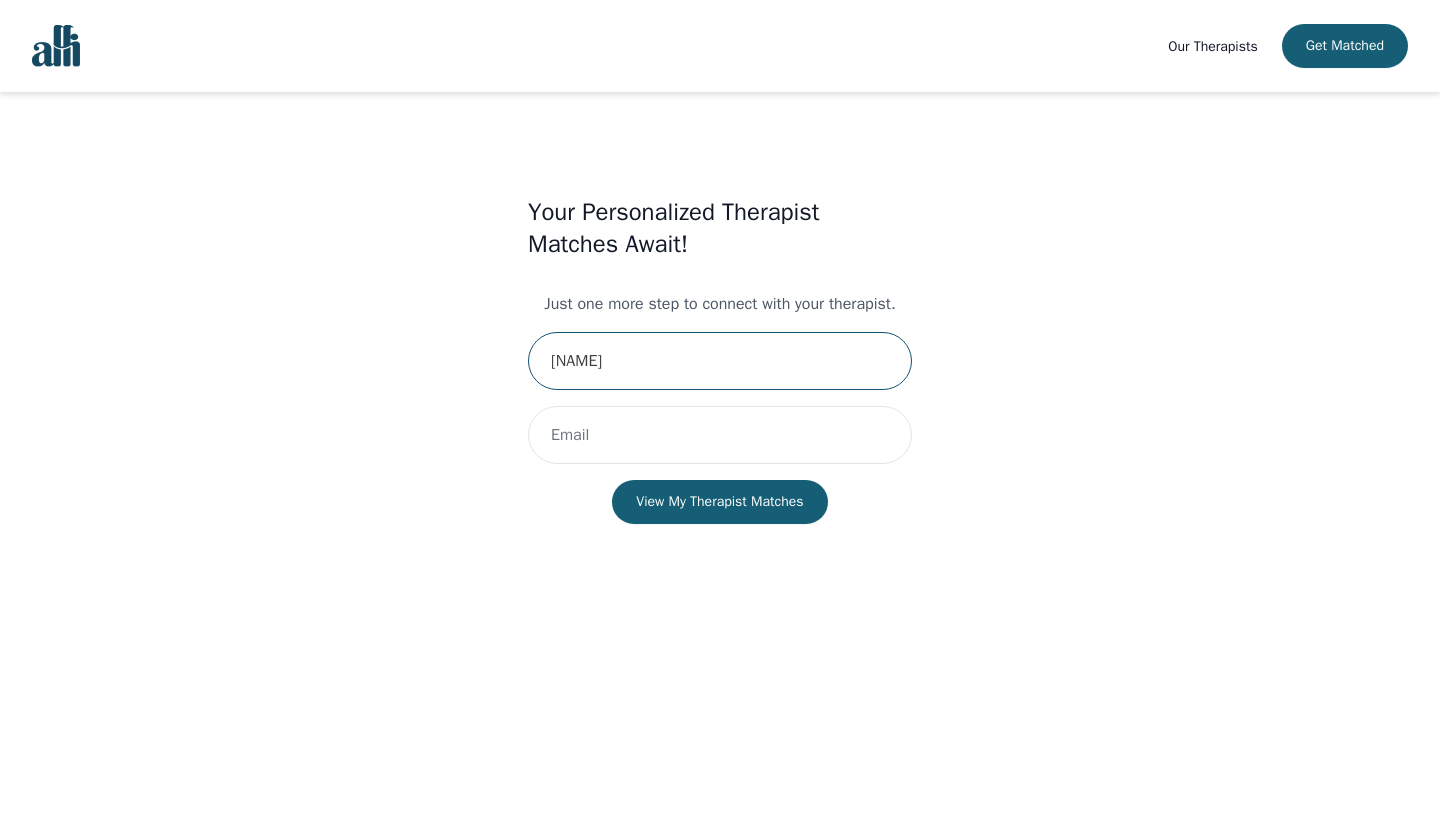 type on "Devin" 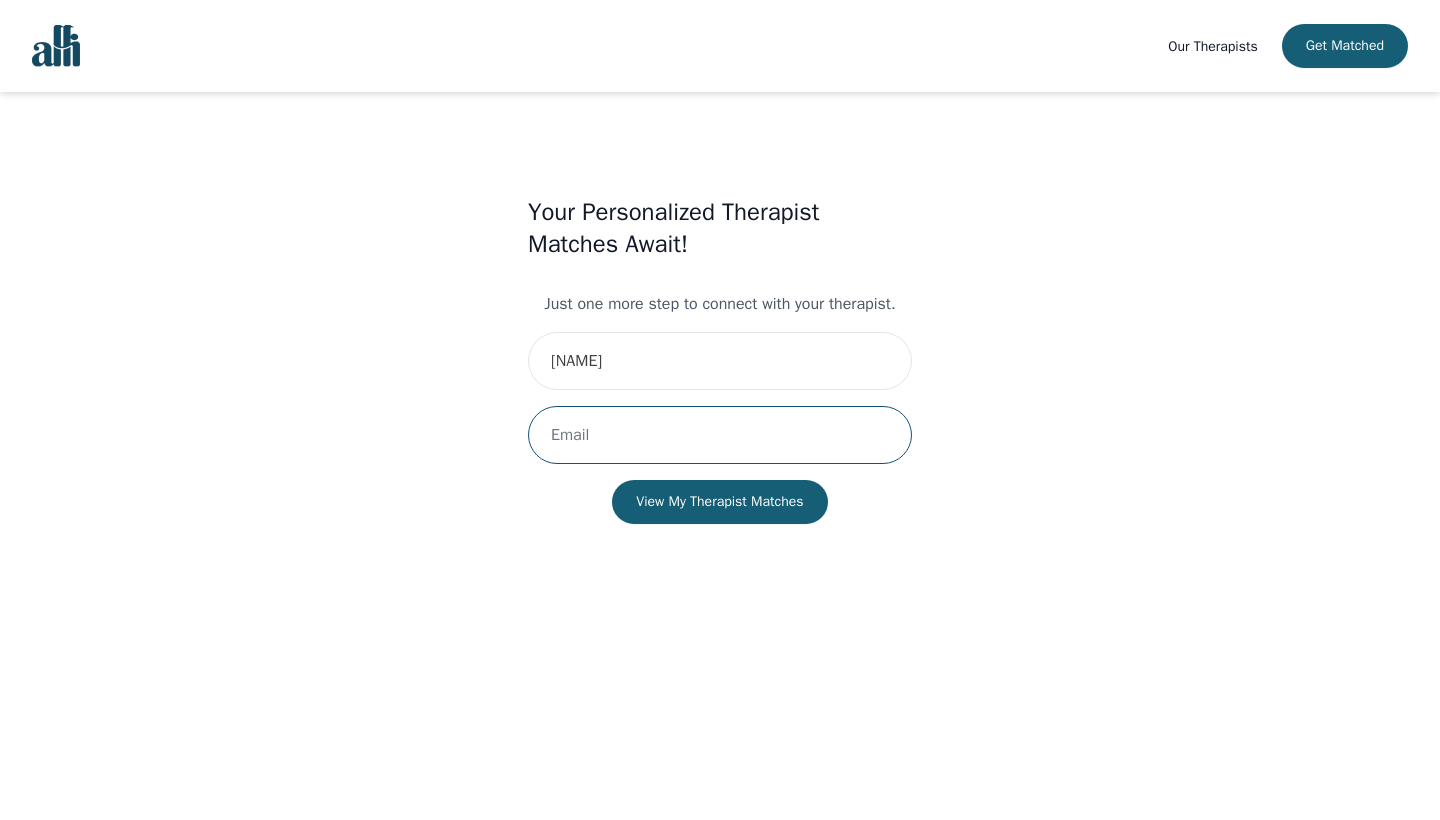 click at bounding box center [720, 435] 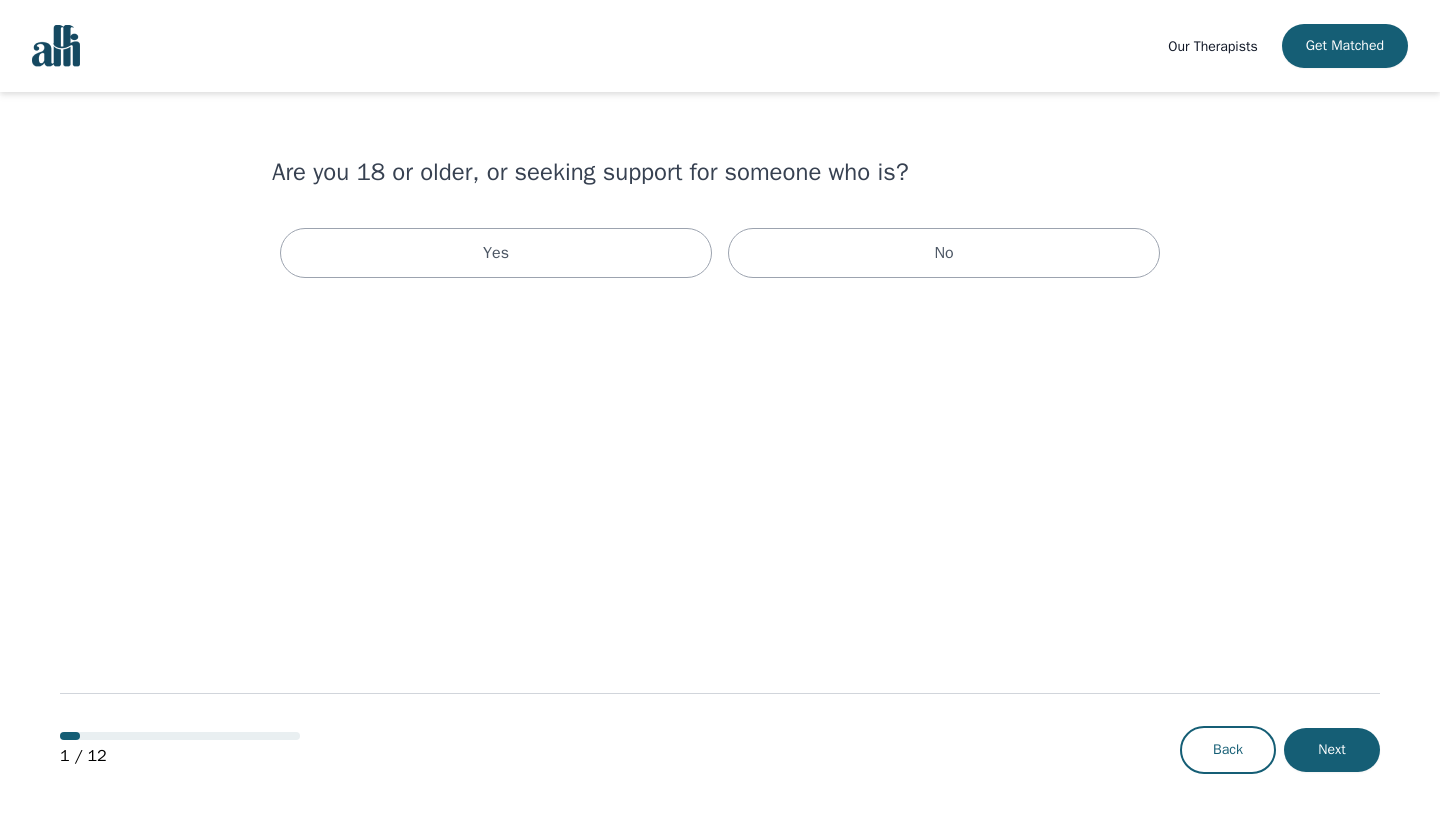 scroll, scrollTop: 0, scrollLeft: 0, axis: both 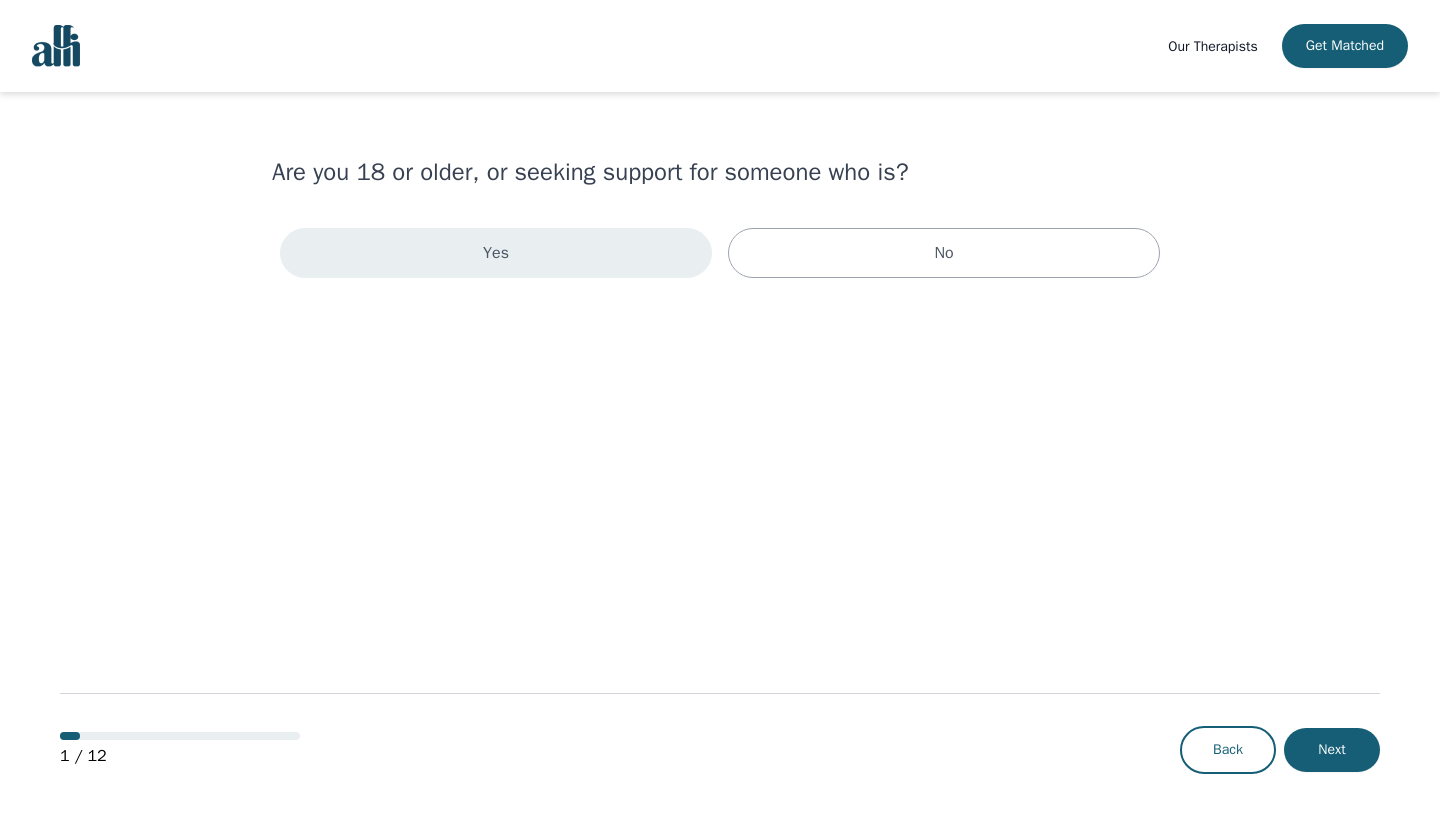click on "Yes" at bounding box center [496, 253] 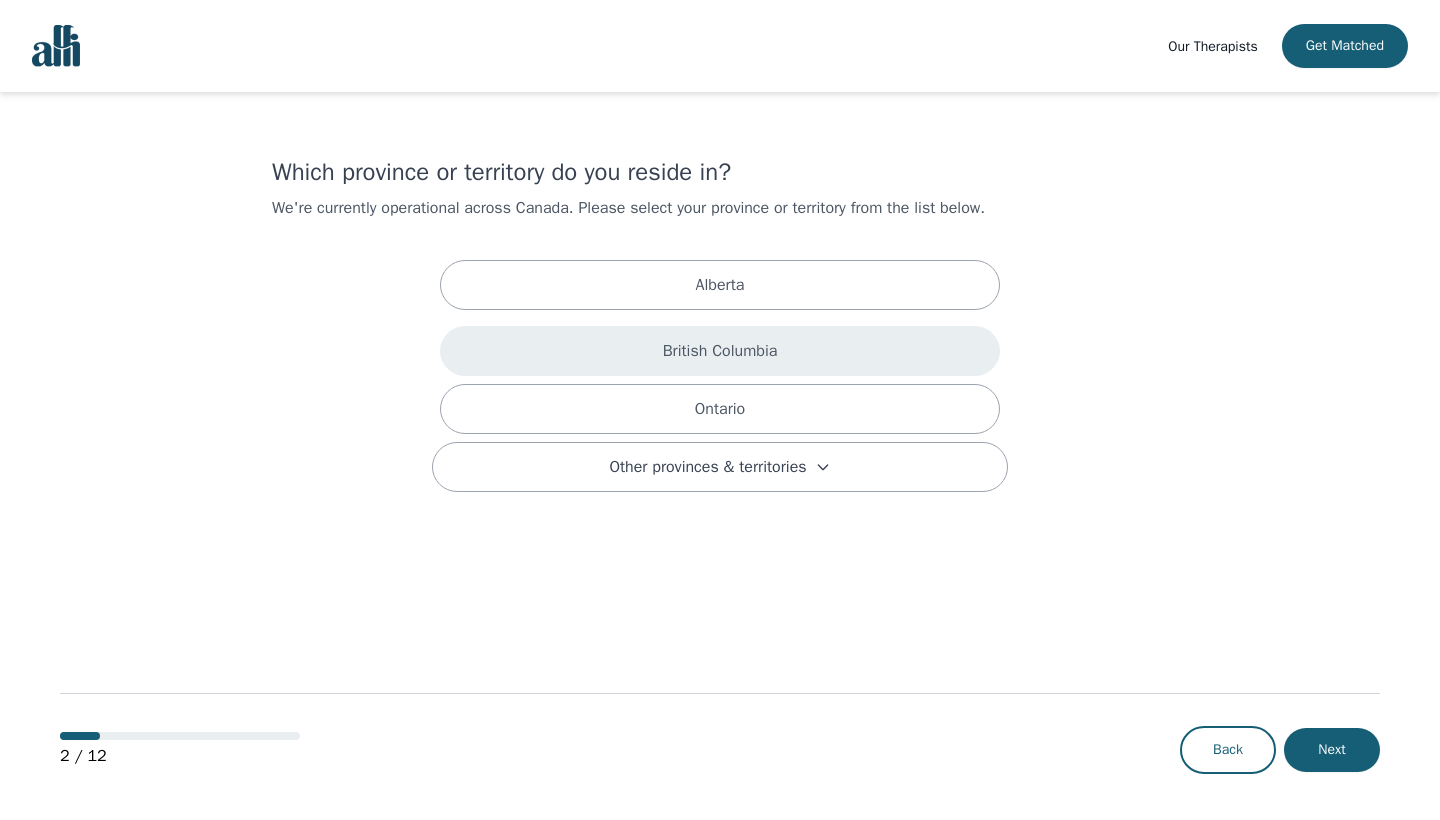 click on "British Columbia" at bounding box center [720, 285] 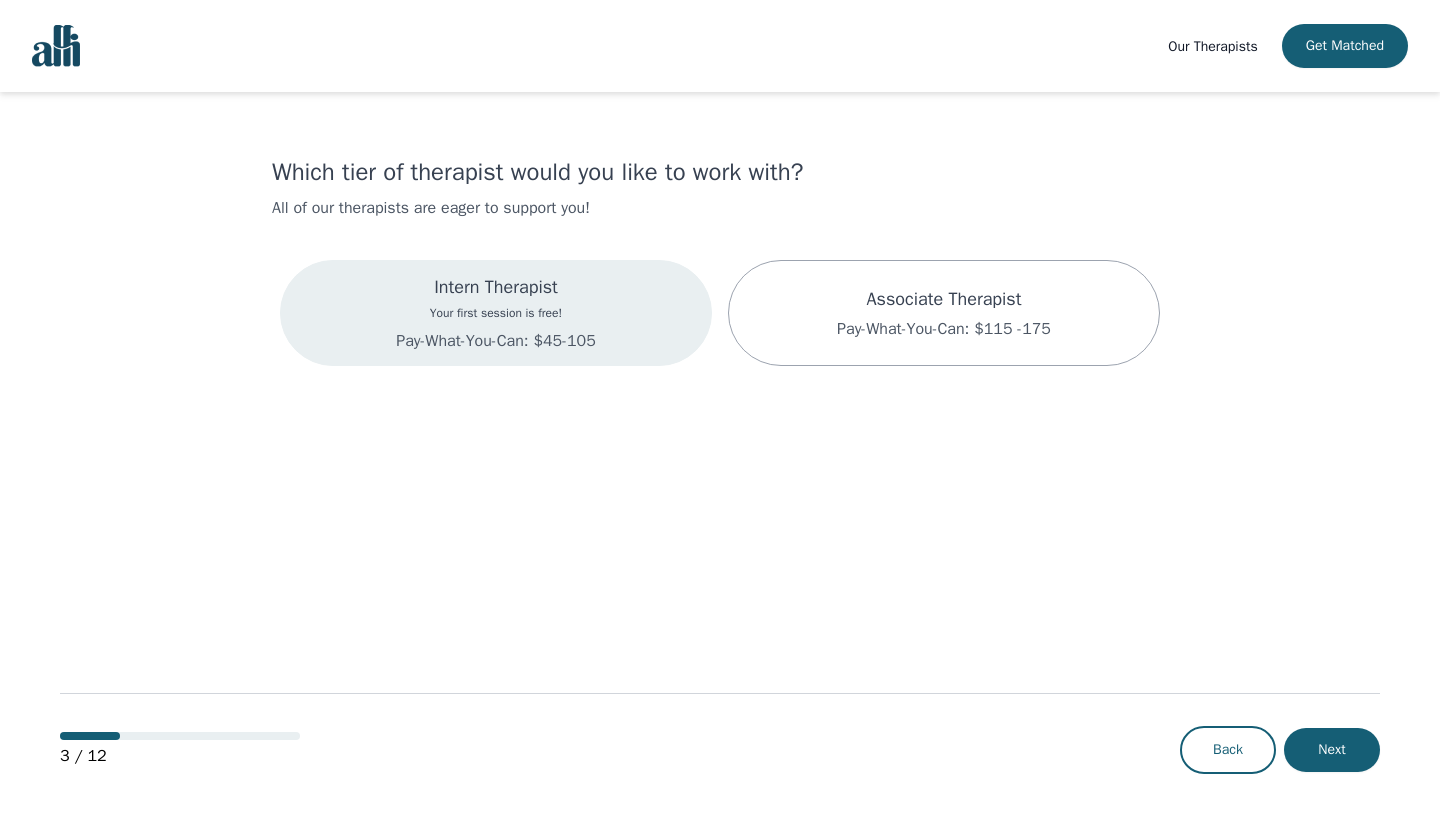click on "Intern Therapist Your first session is free! Pay-What-You-Can: $45-105" at bounding box center [496, 313] 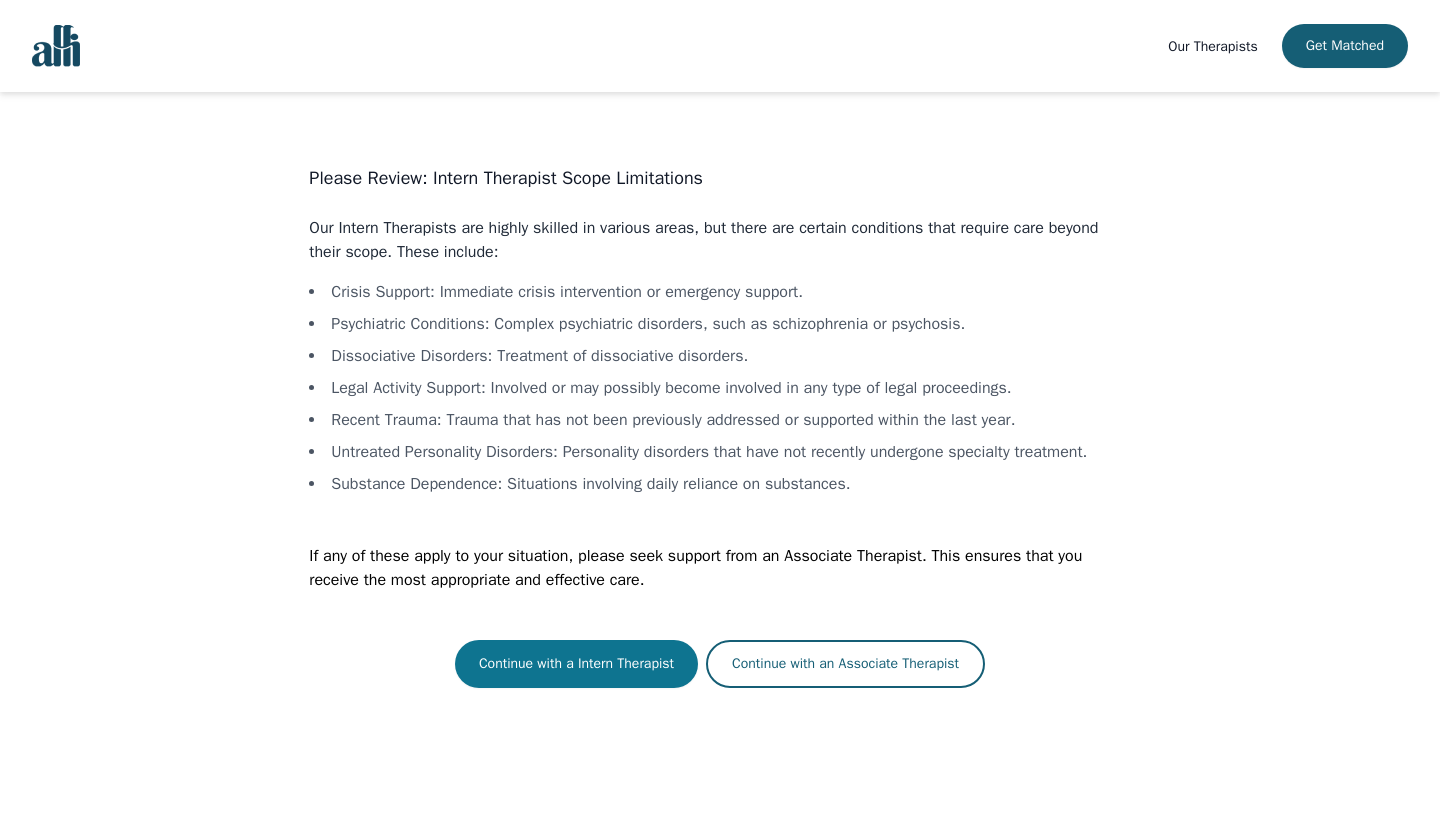 click on "Continue with a Intern Therapist" at bounding box center (576, 664) 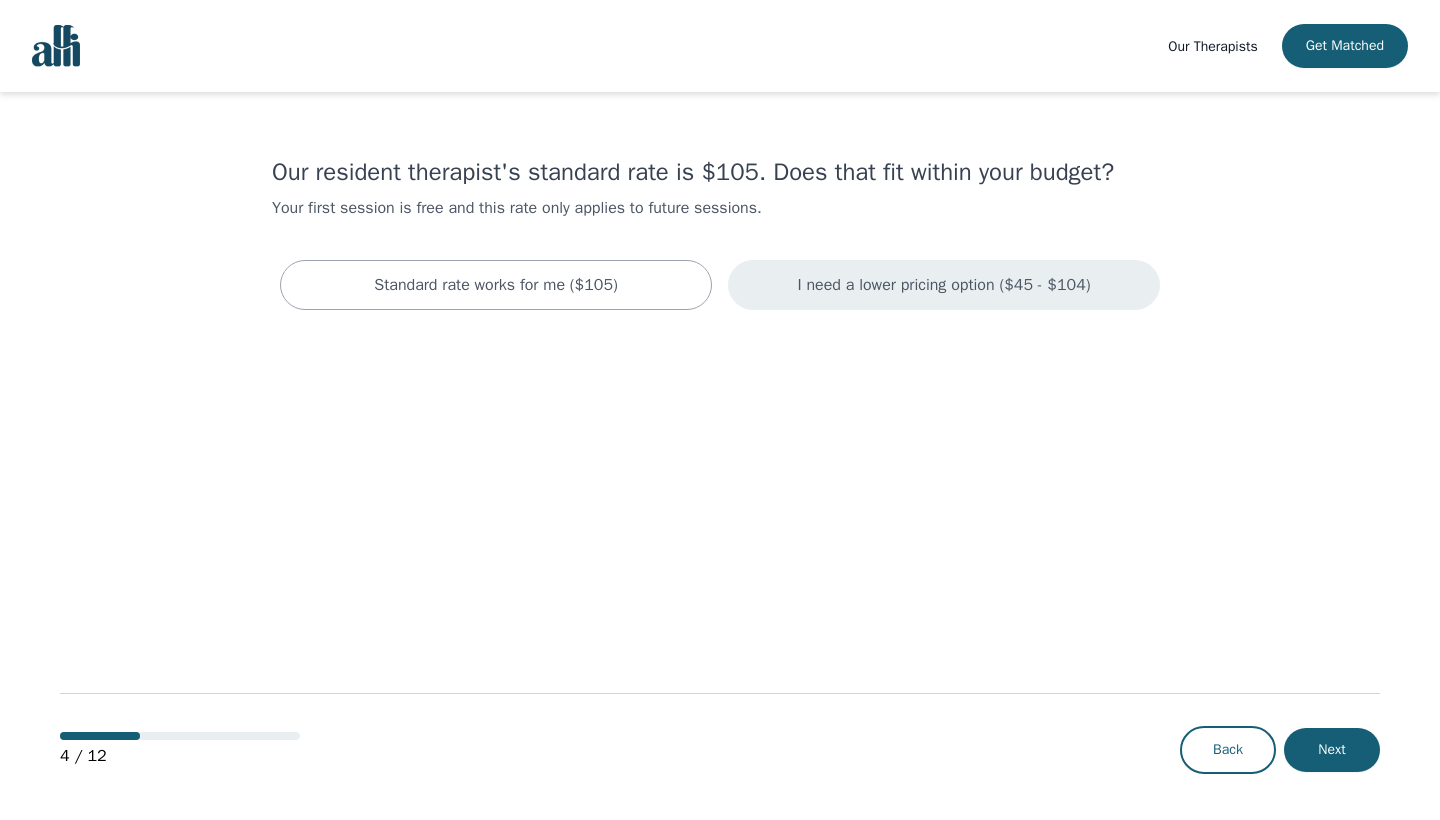 click on "I need a lower pricing option ($45 - $104)" at bounding box center (496, 285) 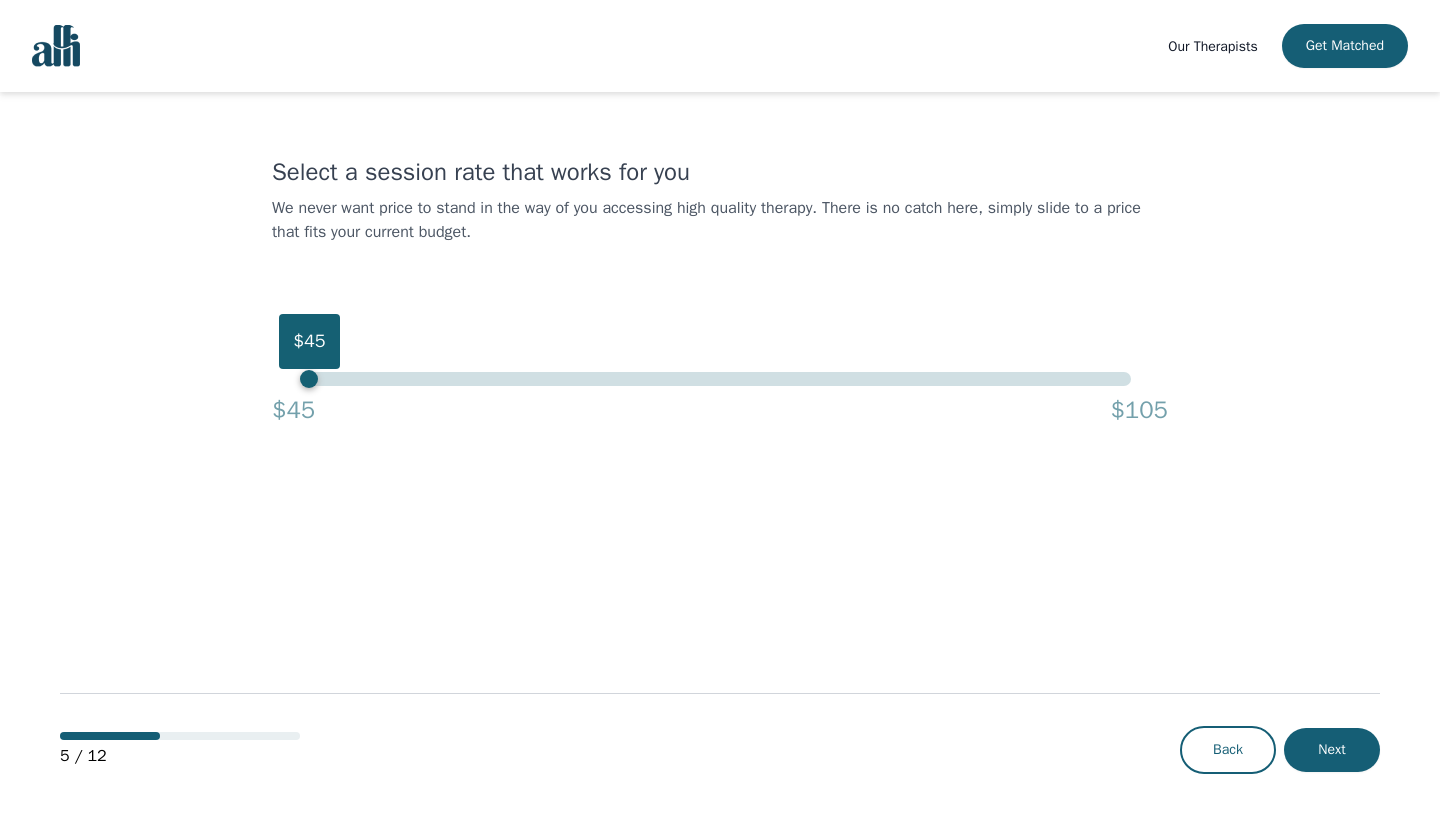drag, startPoint x: 1130, startPoint y: 381, endPoint x: 53, endPoint y: 390, distance: 1077.0376 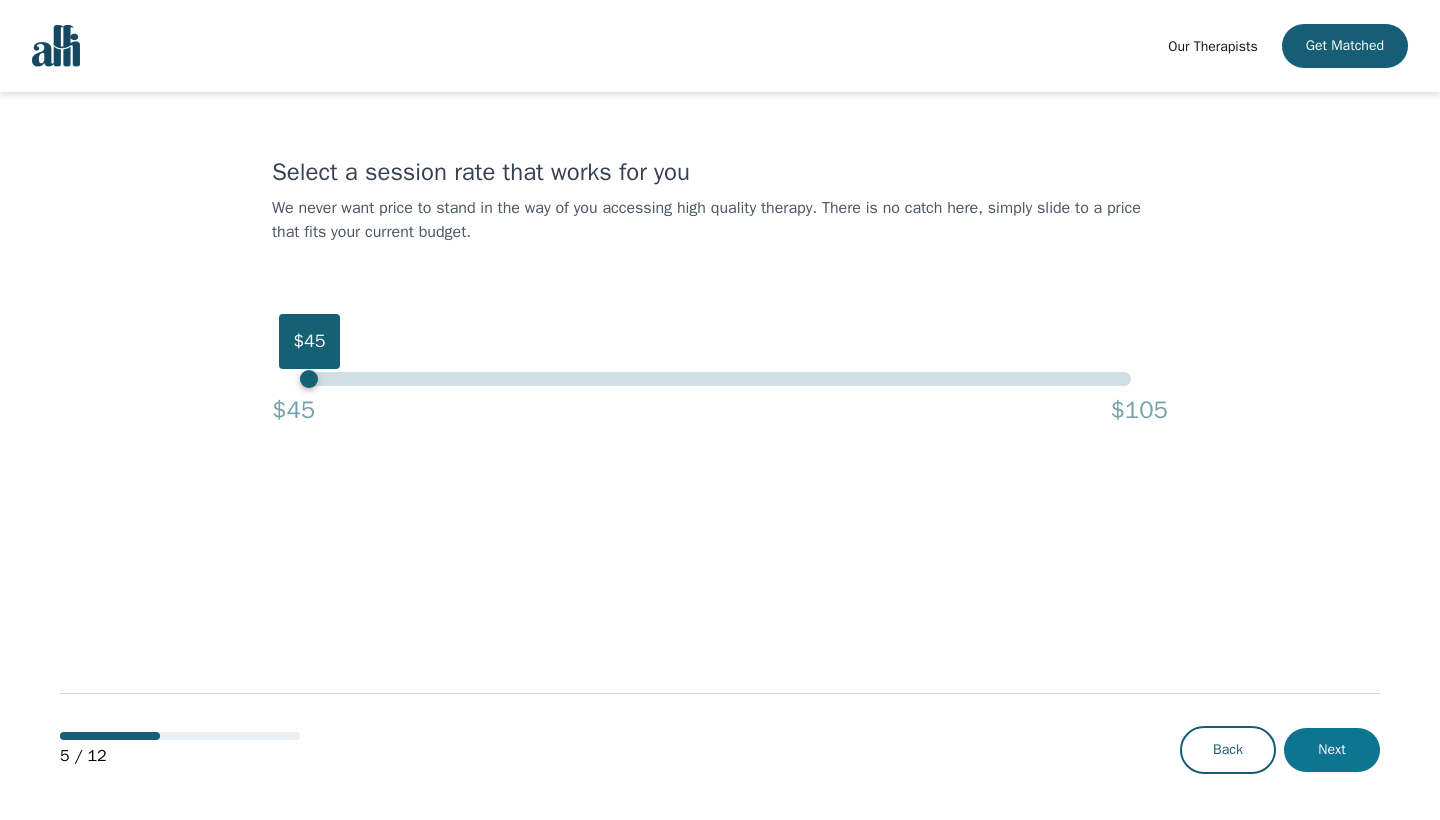 click on "Next" at bounding box center (1332, 750) 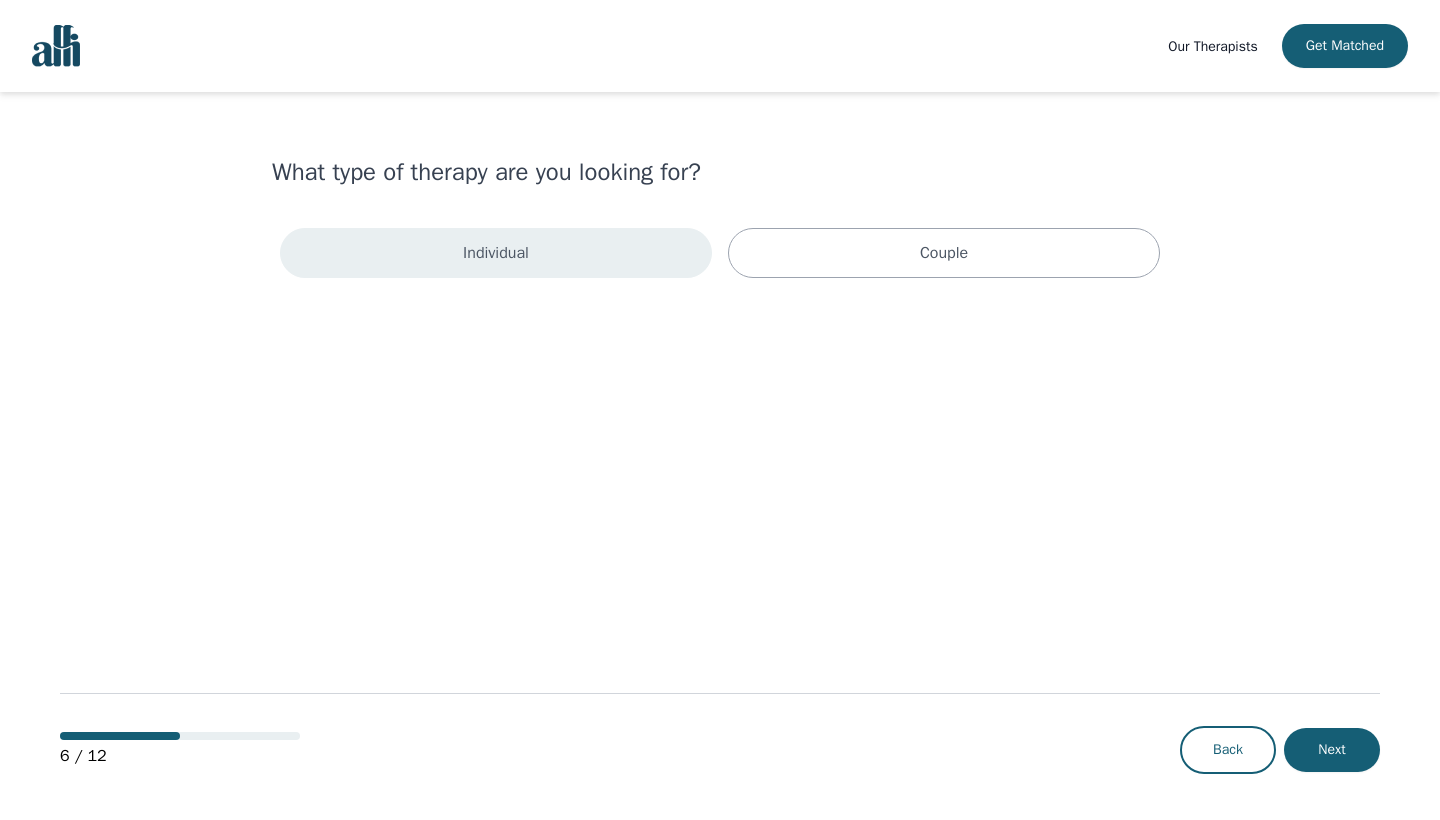 drag, startPoint x: 640, startPoint y: 284, endPoint x: 634, endPoint y: 275, distance: 10.816654 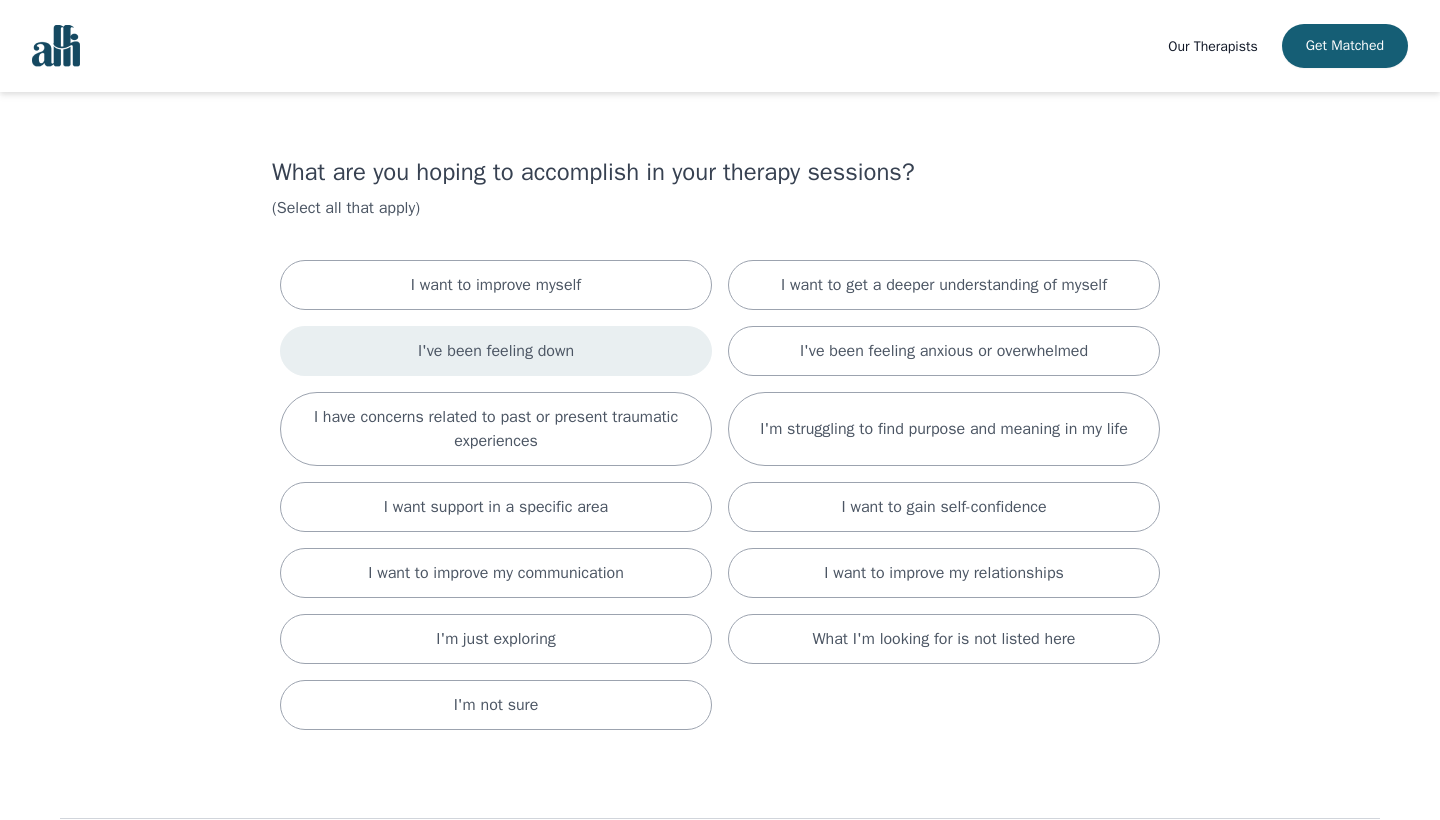 click on "I've been feeling down" at bounding box center (496, 351) 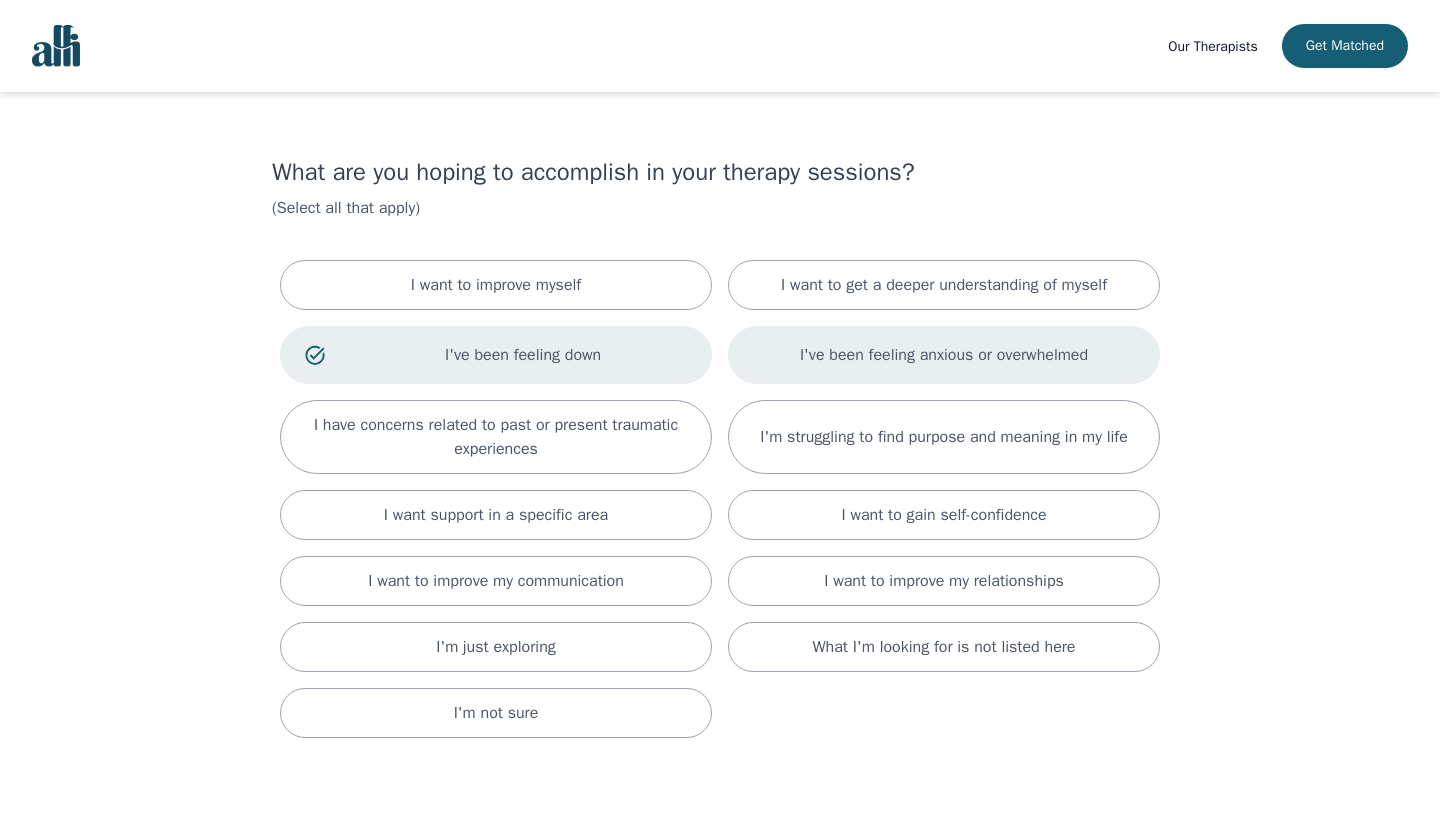 click on "I've been feeling anxious or overwhelmed" at bounding box center (944, 355) 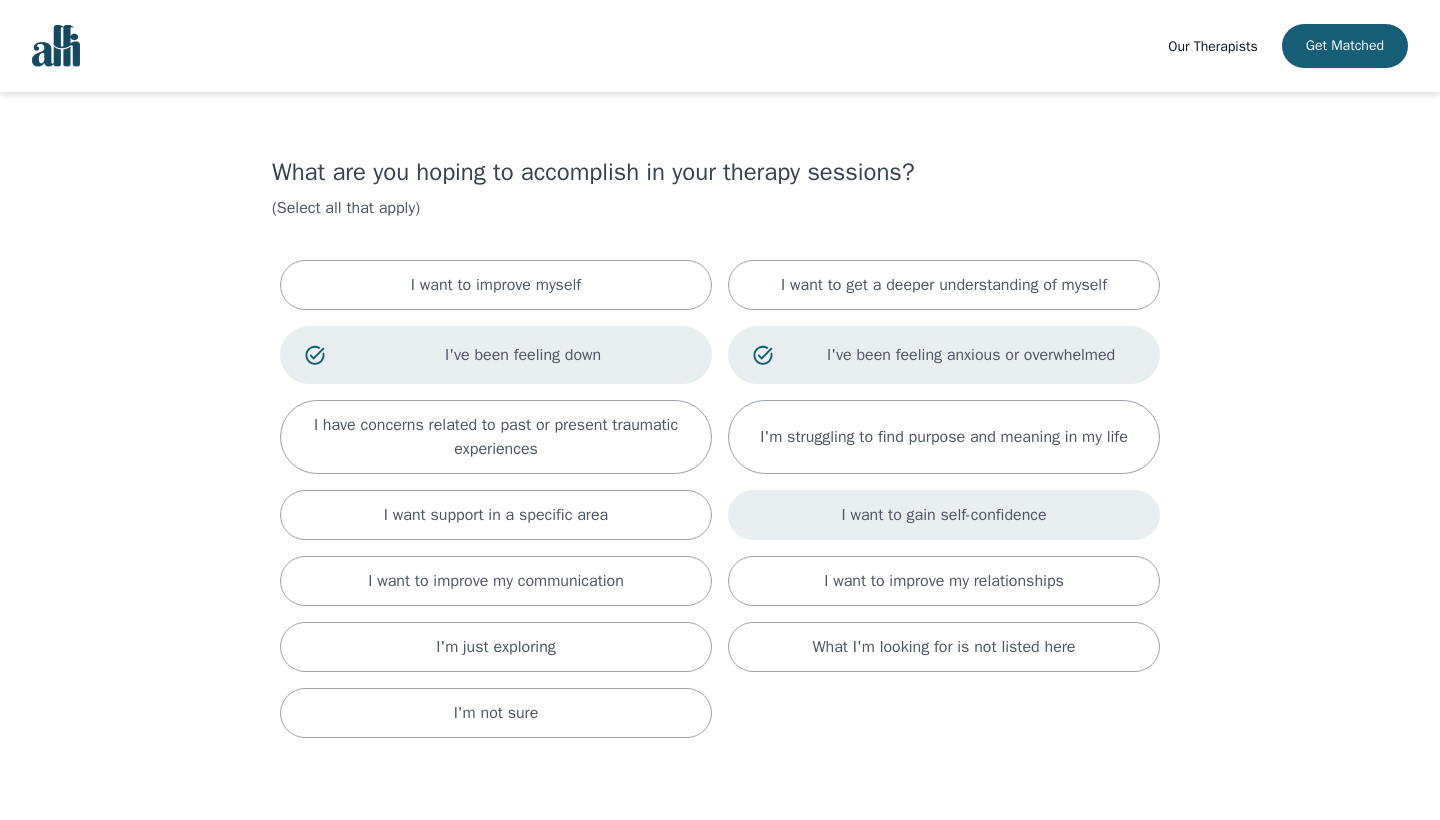 click on "I want to gain self-confidence" at bounding box center (496, 285) 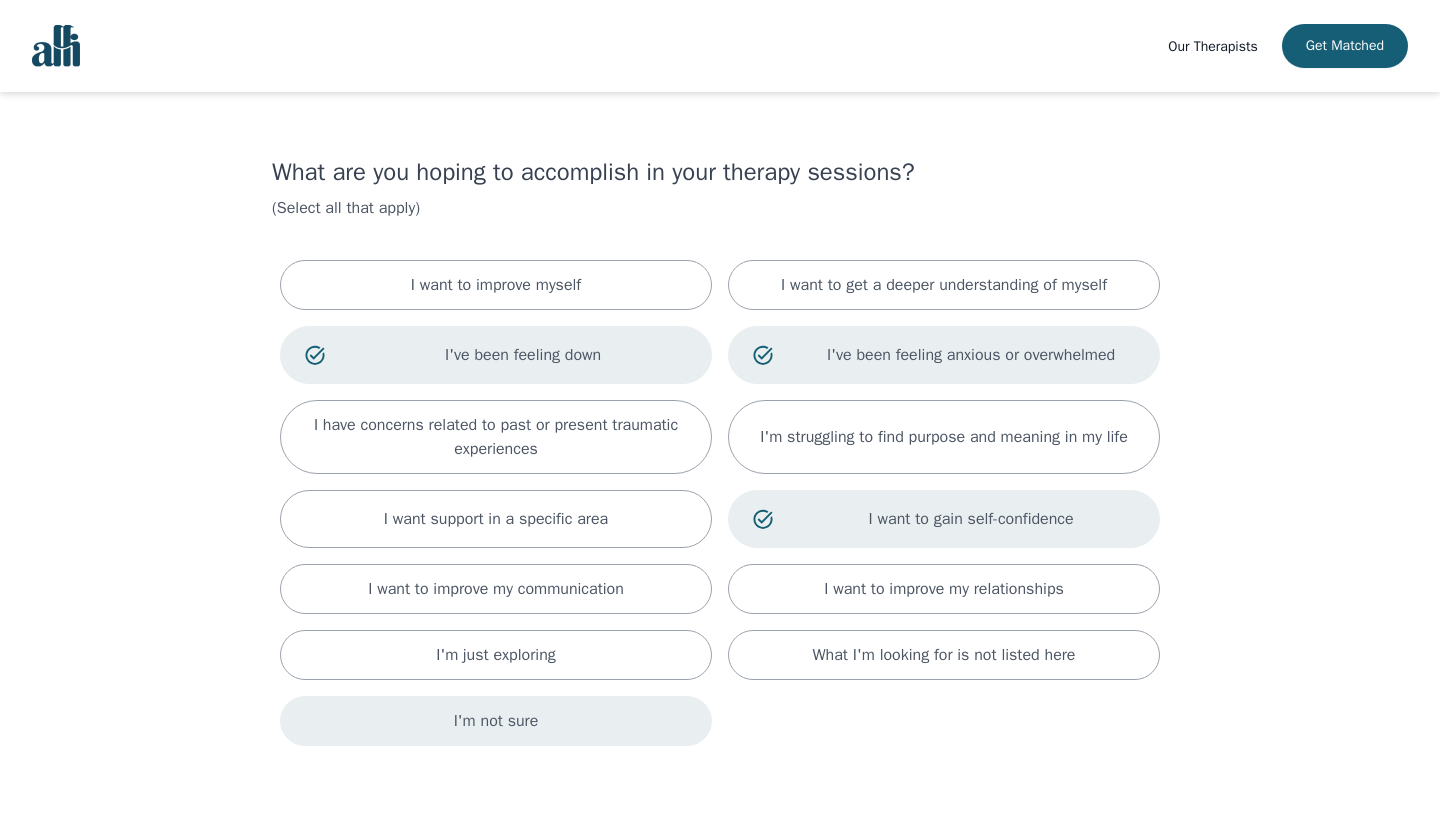 click on "I'm not sure" at bounding box center [496, 721] 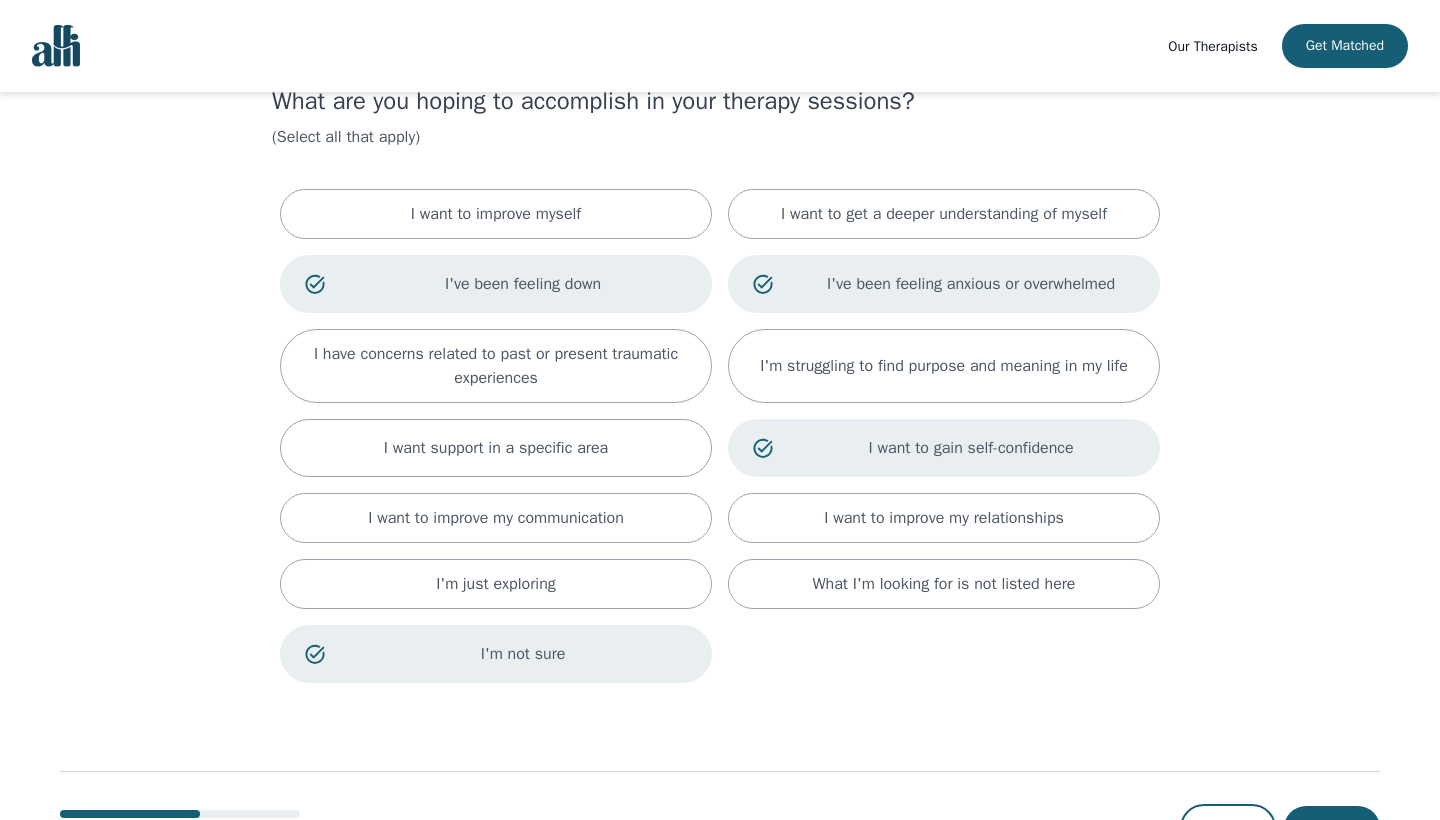 scroll, scrollTop: 72, scrollLeft: 0, axis: vertical 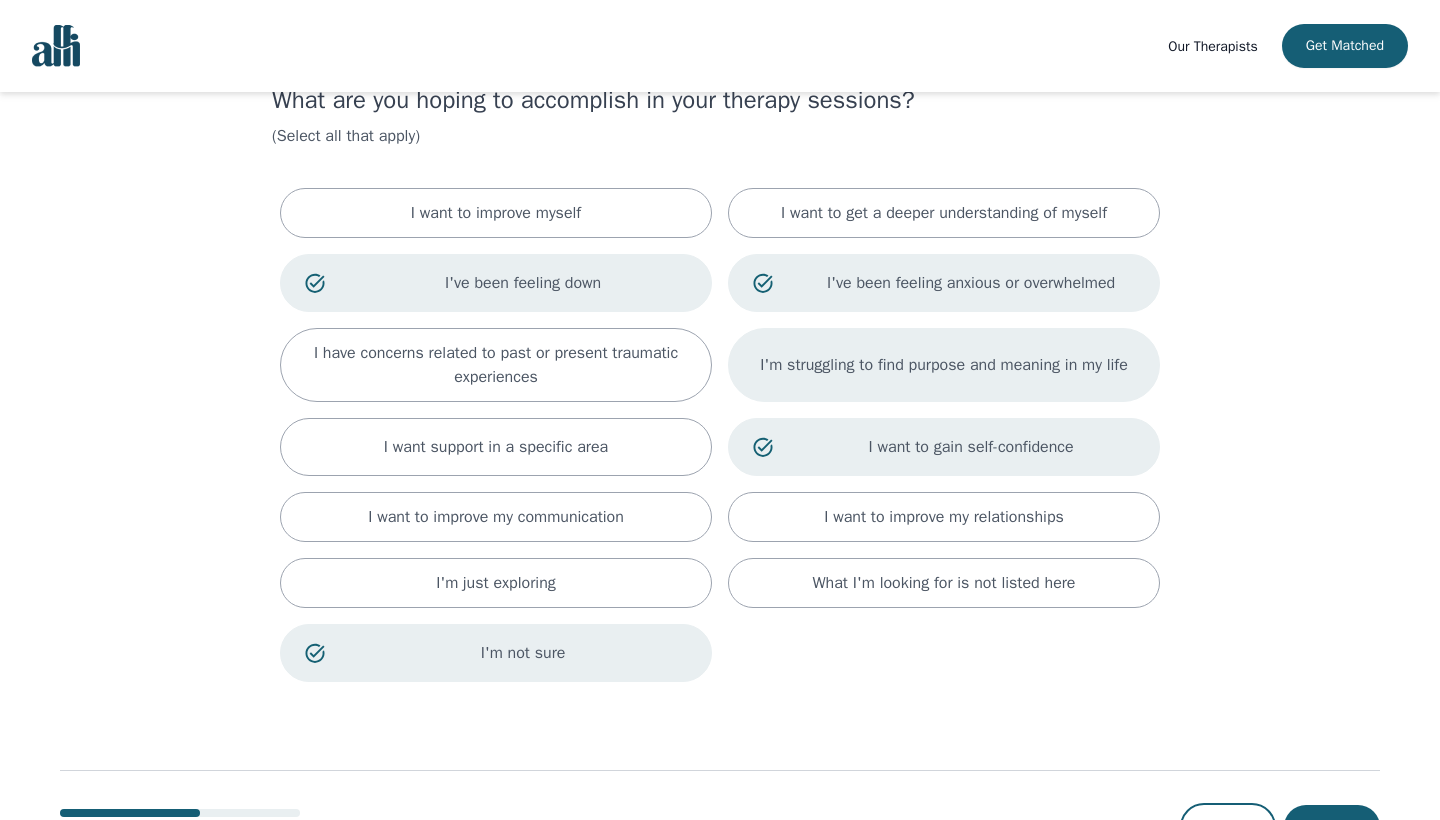 click on "I'm struggling to find purpose and meaning in my life" at bounding box center [944, 365] 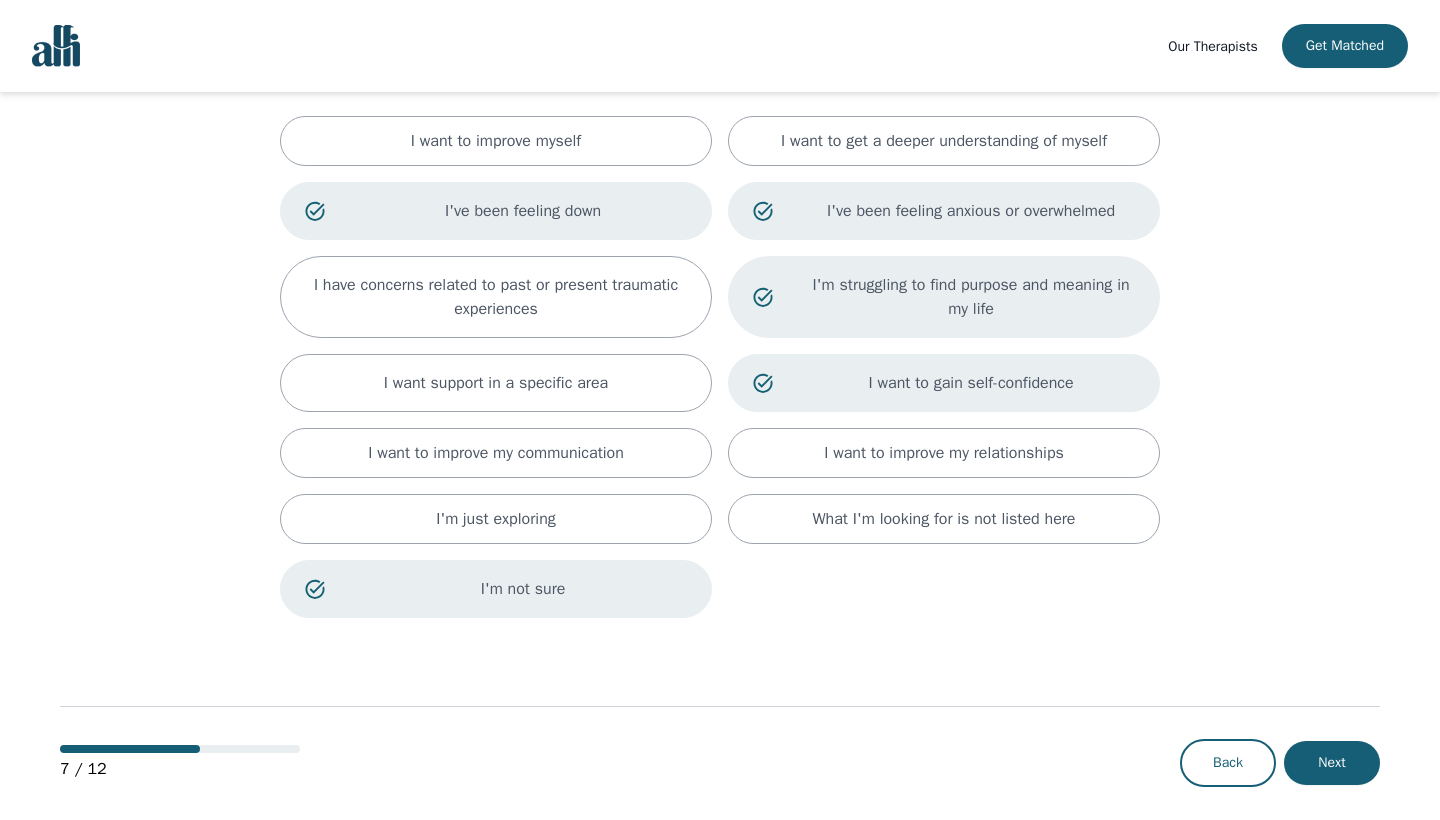 scroll, scrollTop: 147, scrollLeft: 0, axis: vertical 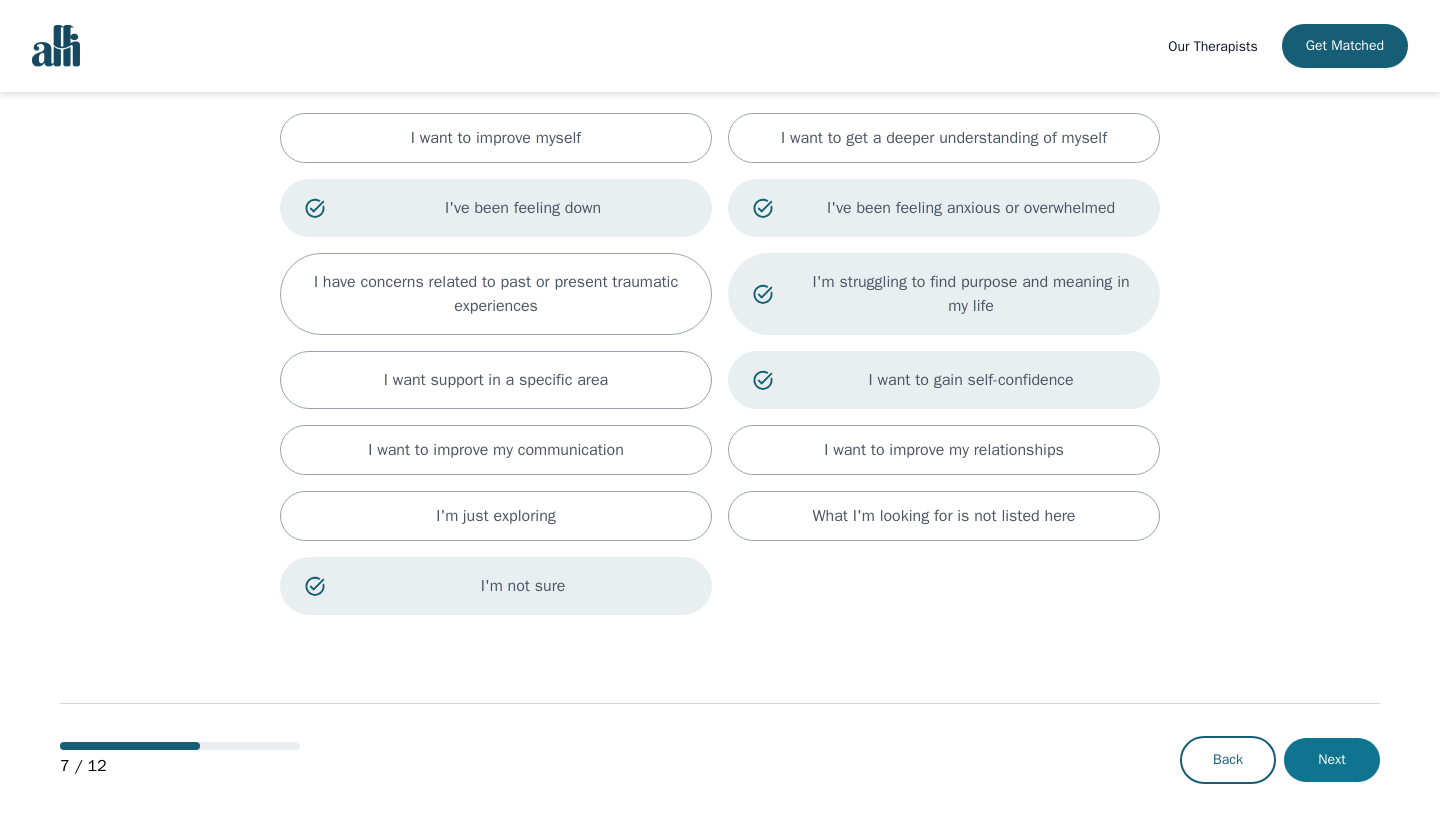 click on "Next" at bounding box center [1332, 760] 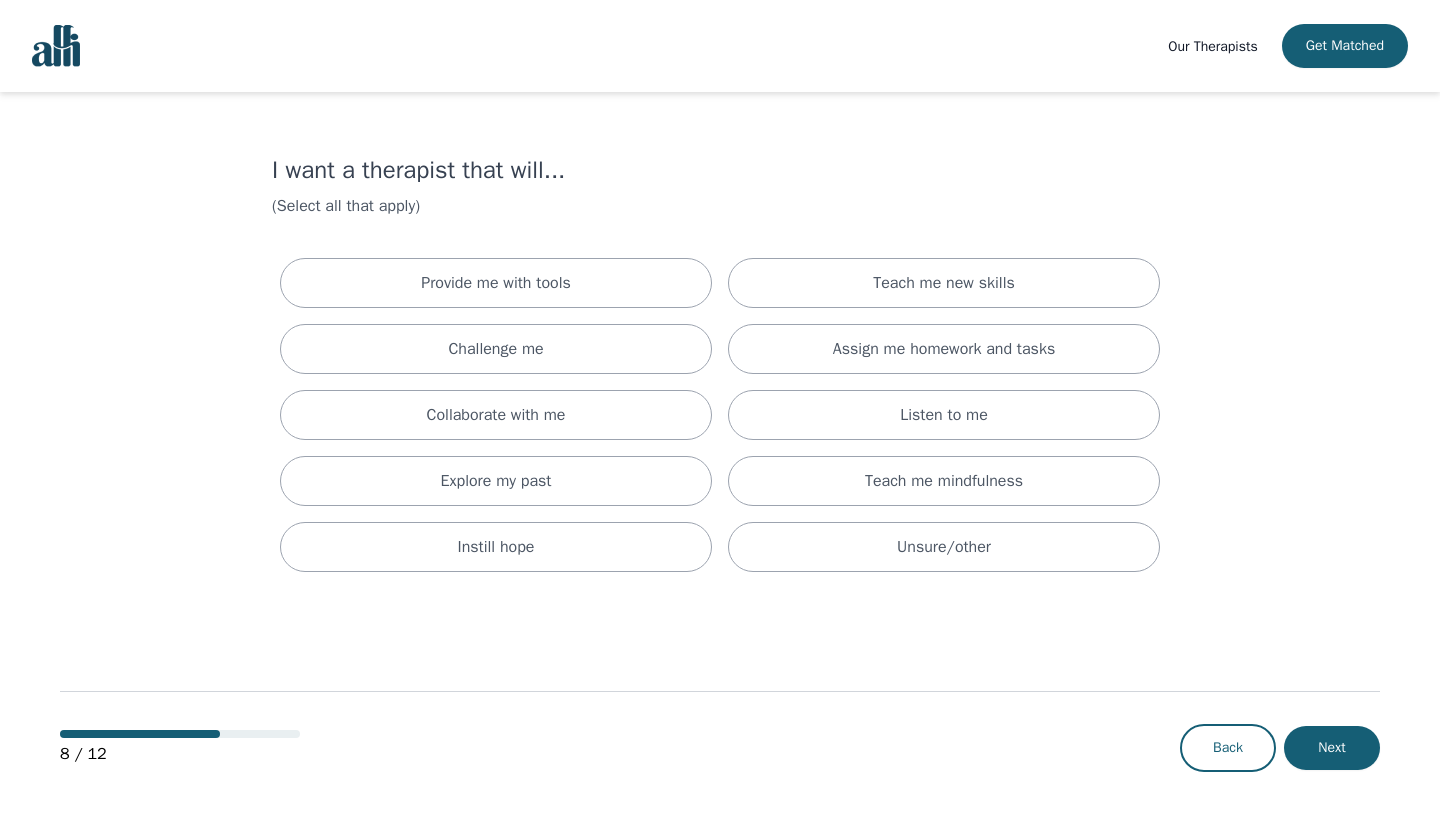 scroll, scrollTop: 0, scrollLeft: 0, axis: both 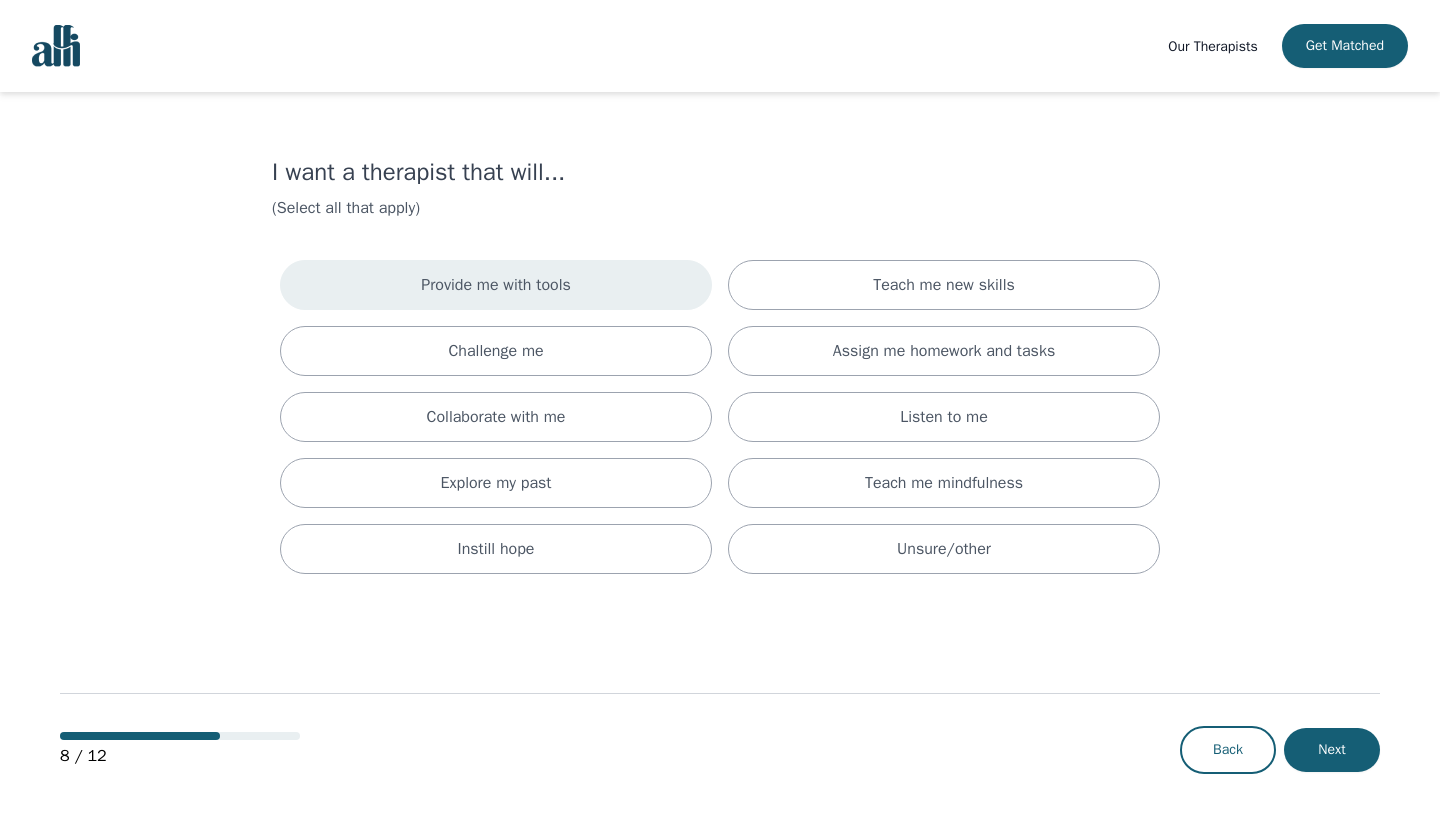 click on "Provide me with tools" at bounding box center (496, 285) 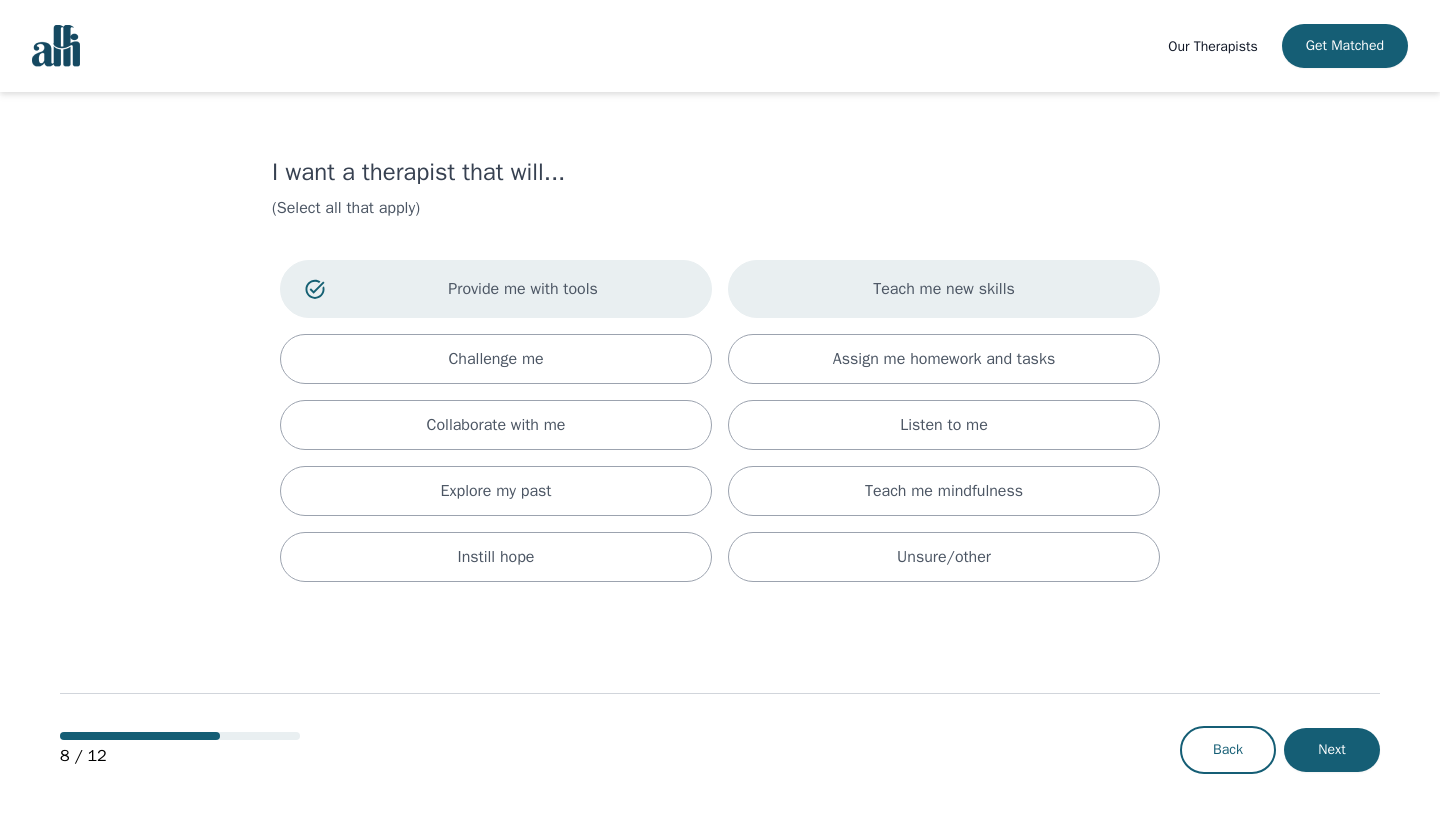 click on "Teach me new skills" at bounding box center [944, 289] 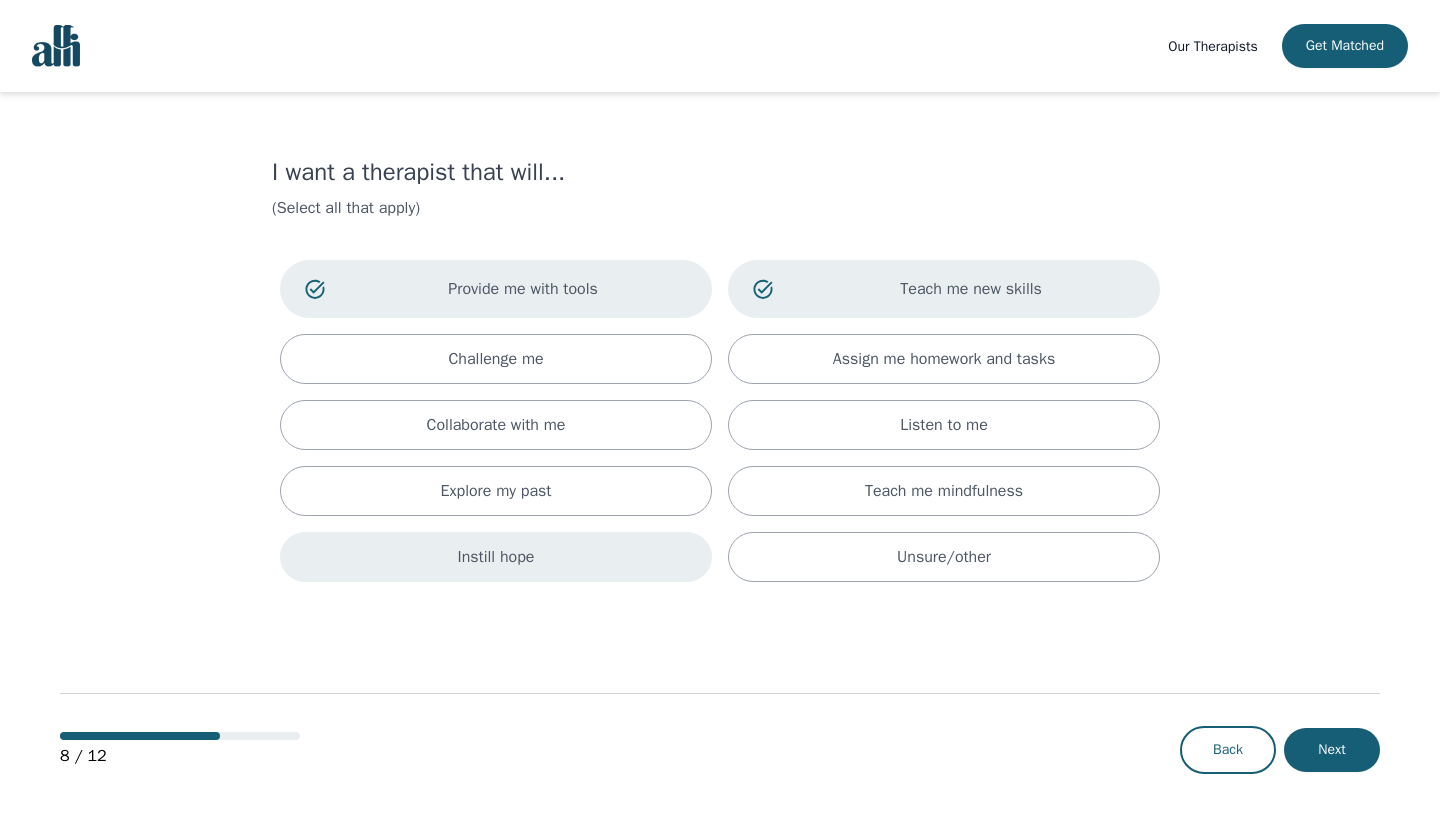 click on "Instill hope" at bounding box center (496, 557) 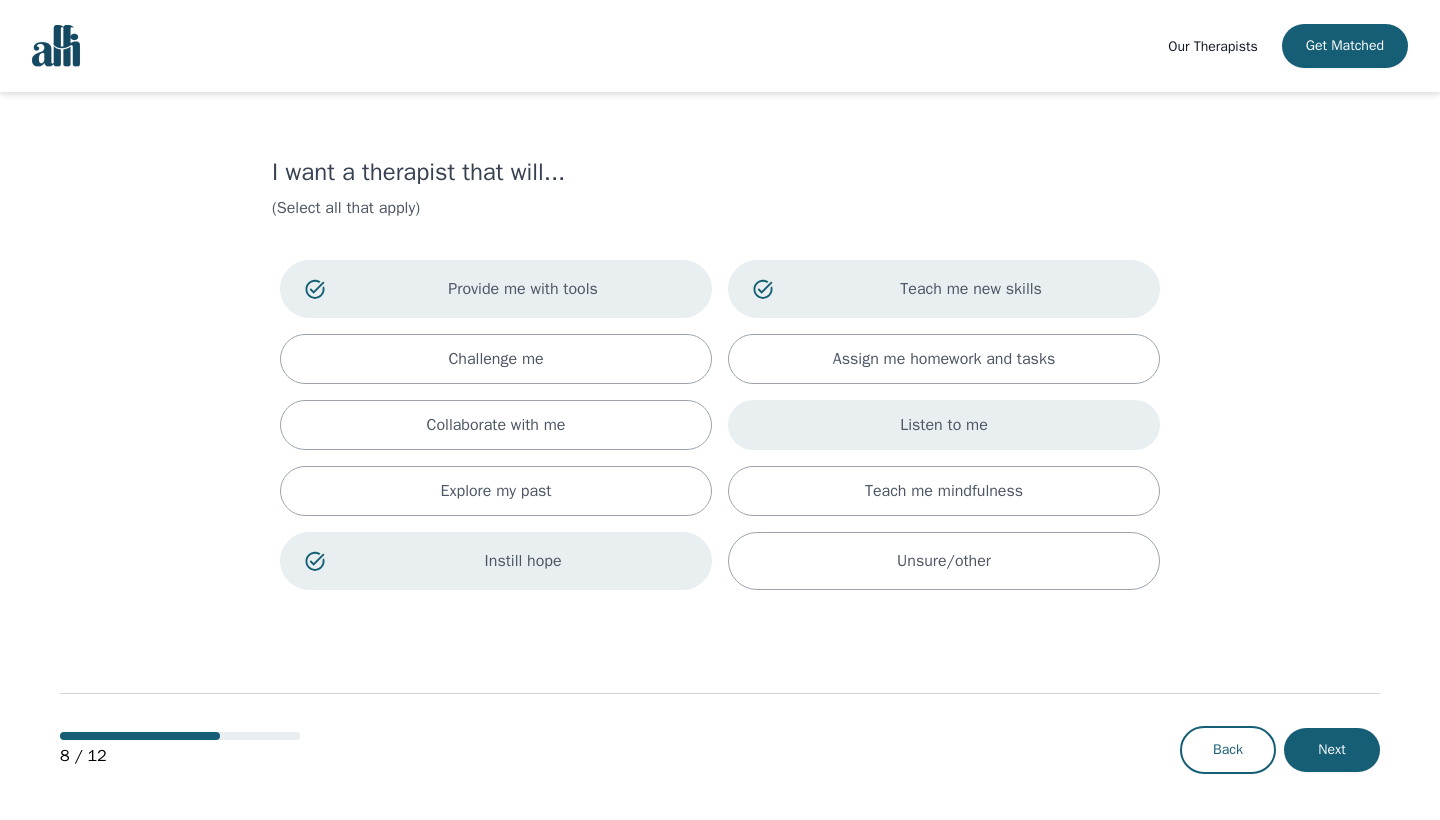 click on "Listen to me" at bounding box center [944, 425] 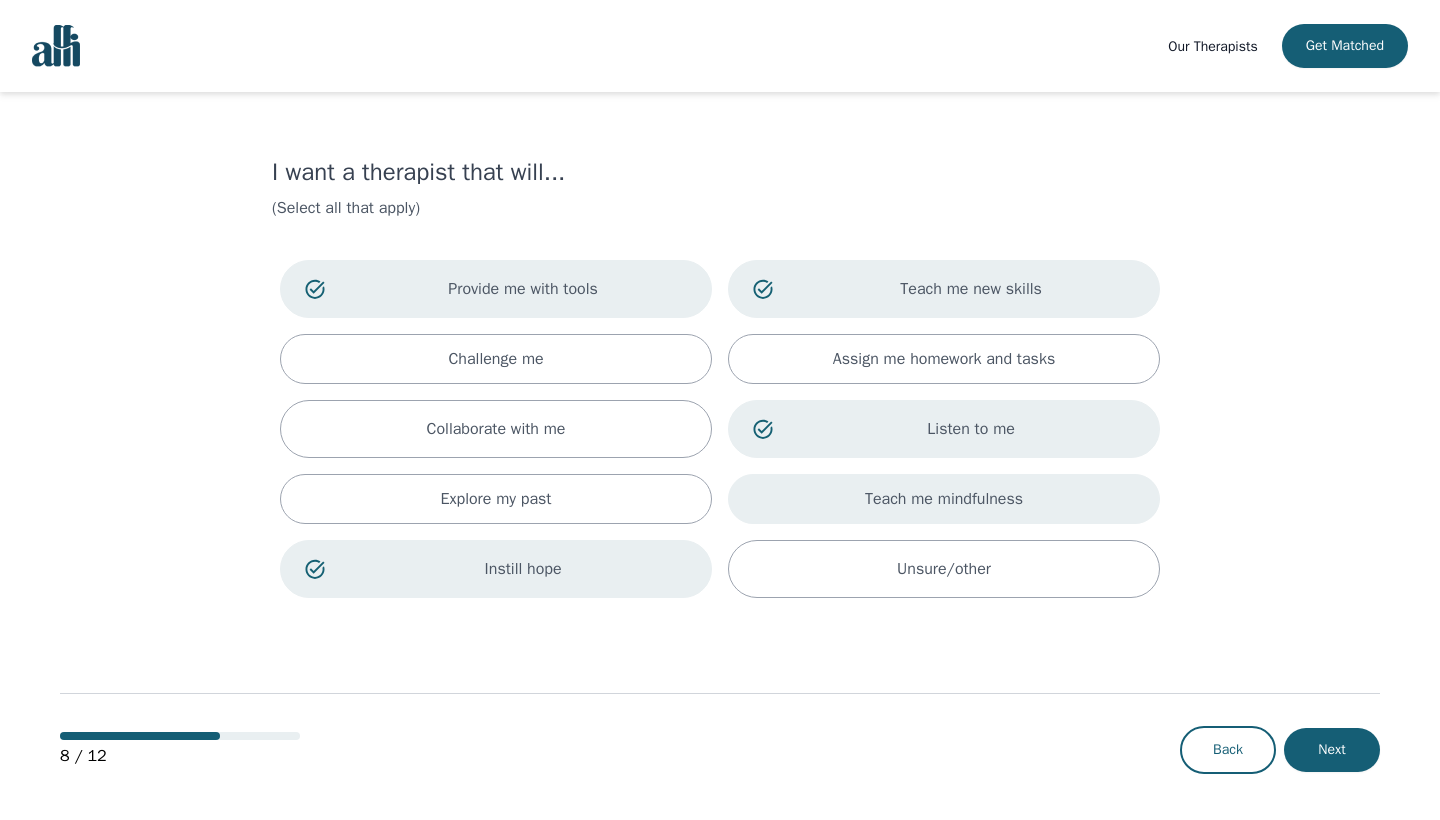 click on "Teach me mindfulness" at bounding box center (944, 499) 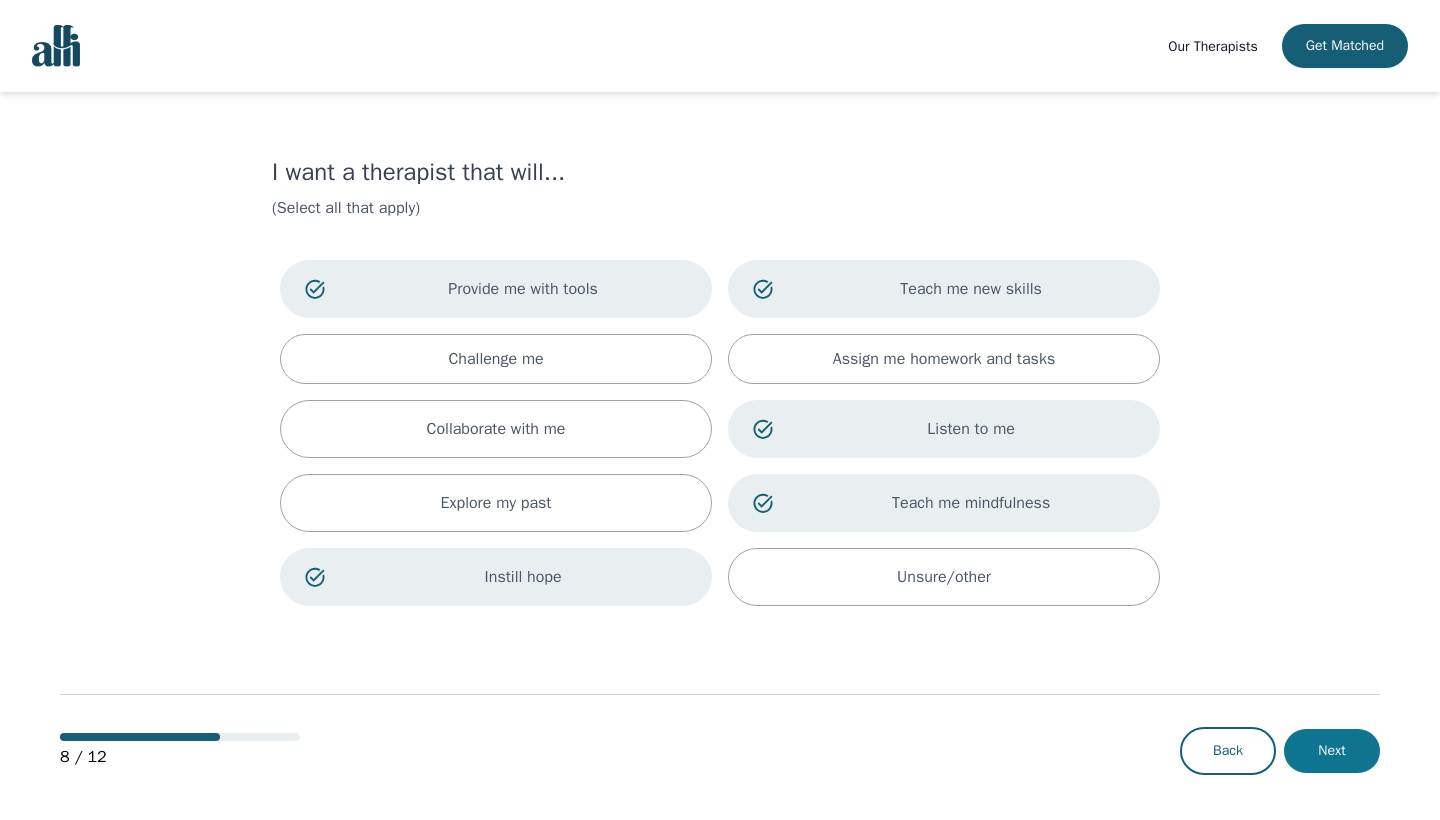 click on "Next" at bounding box center (1332, 751) 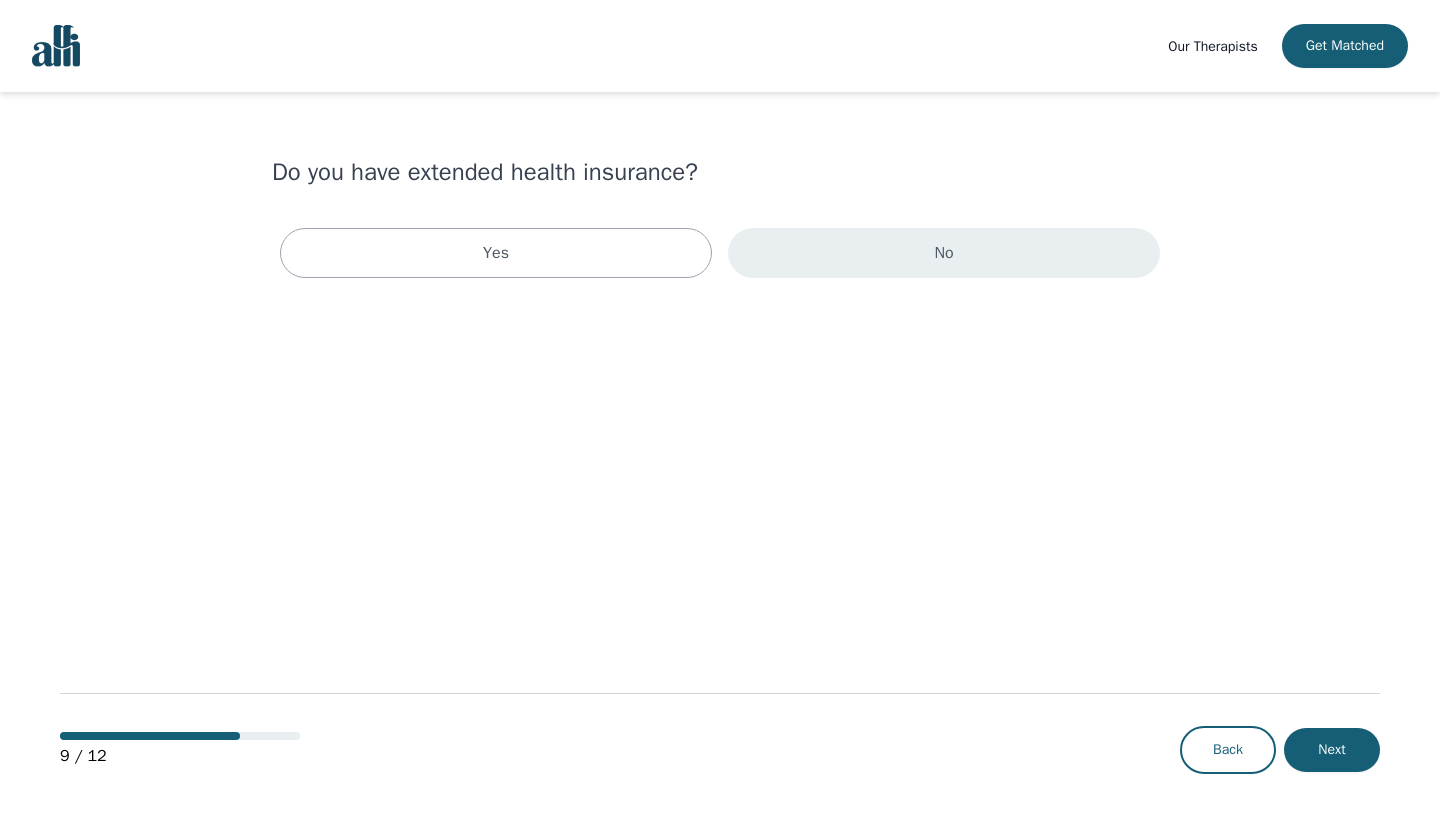 click on "No" at bounding box center (944, 253) 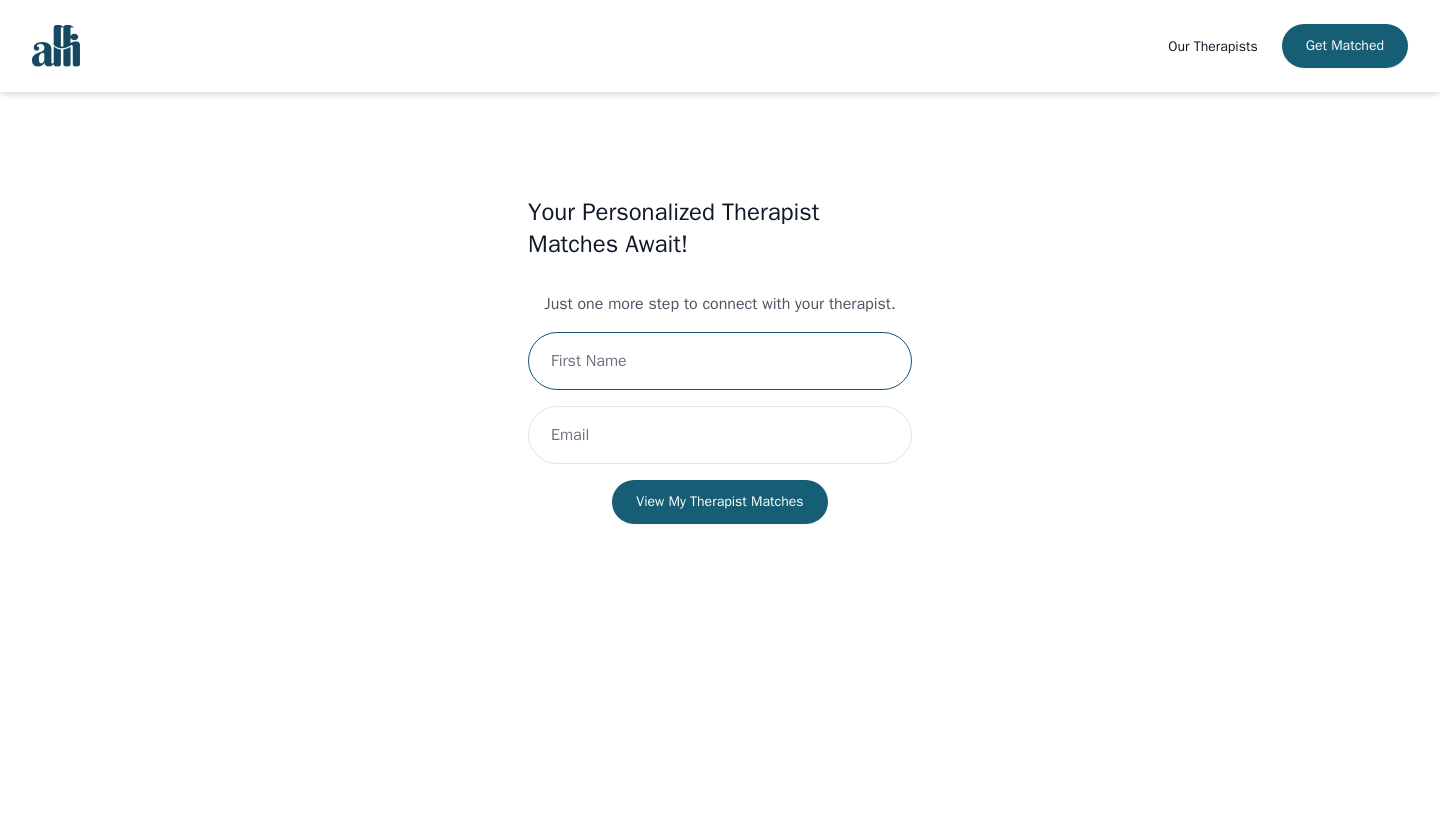 click at bounding box center [720, 361] 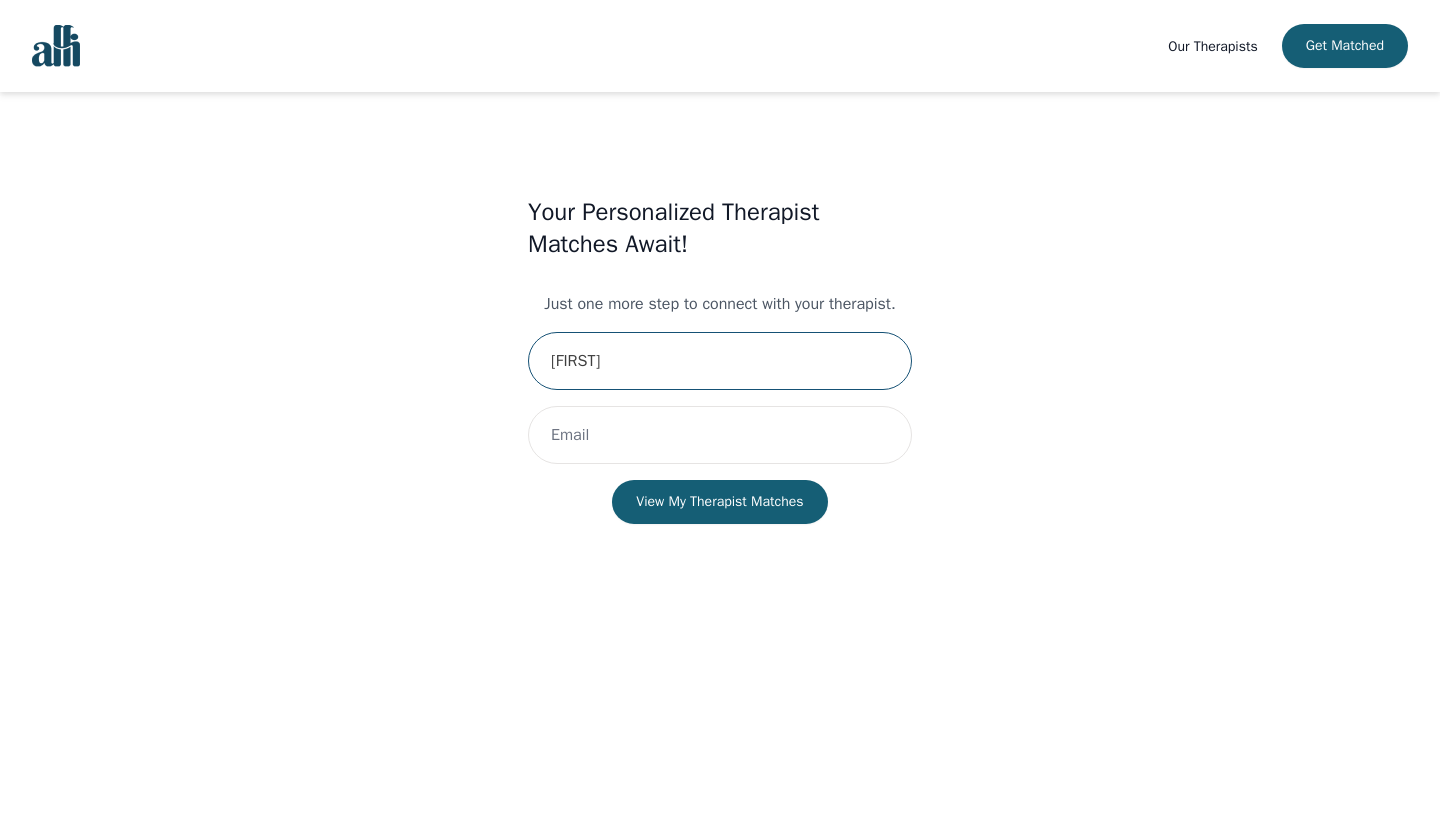 type on "Devin" 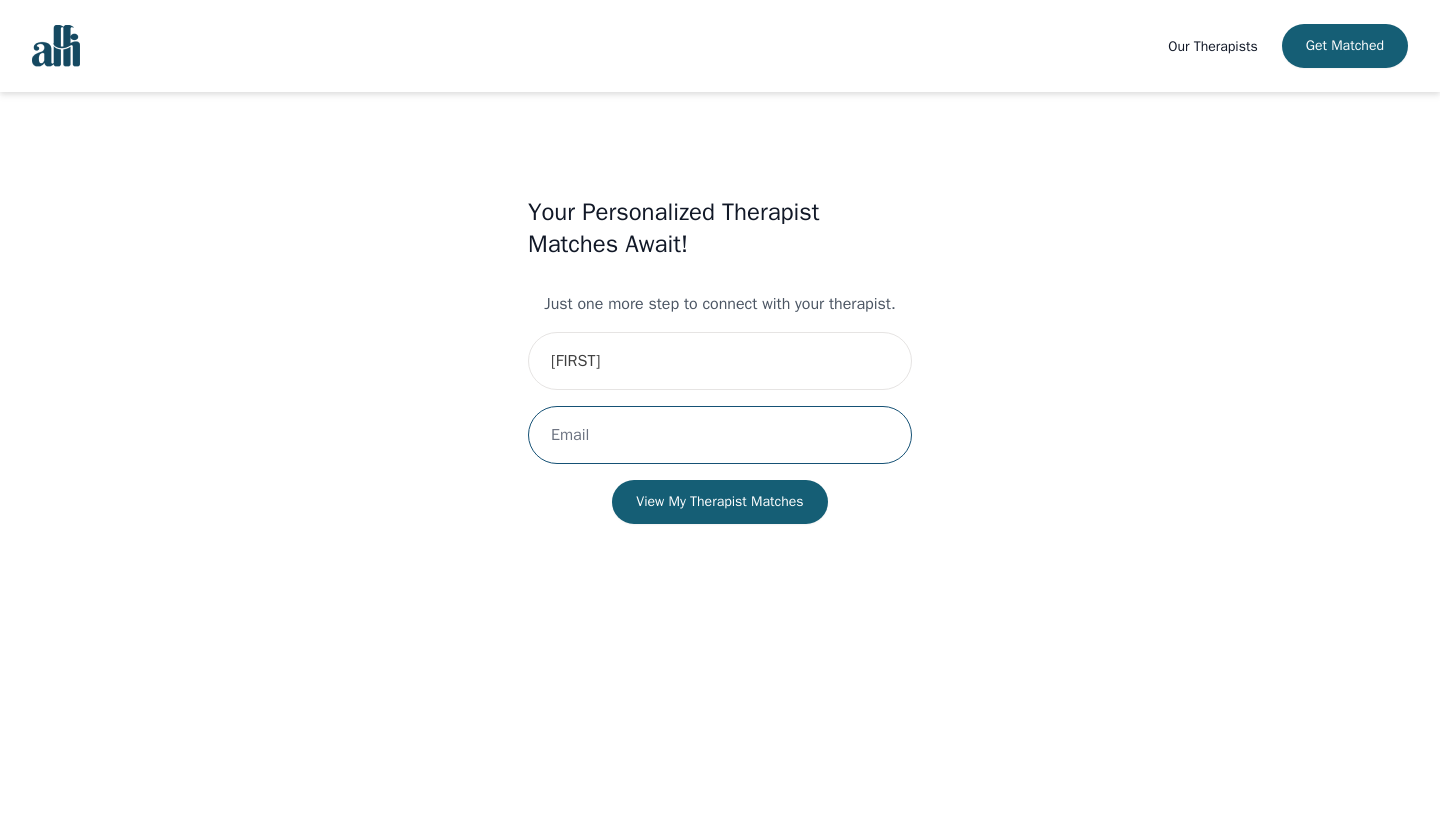 click at bounding box center [720, 435] 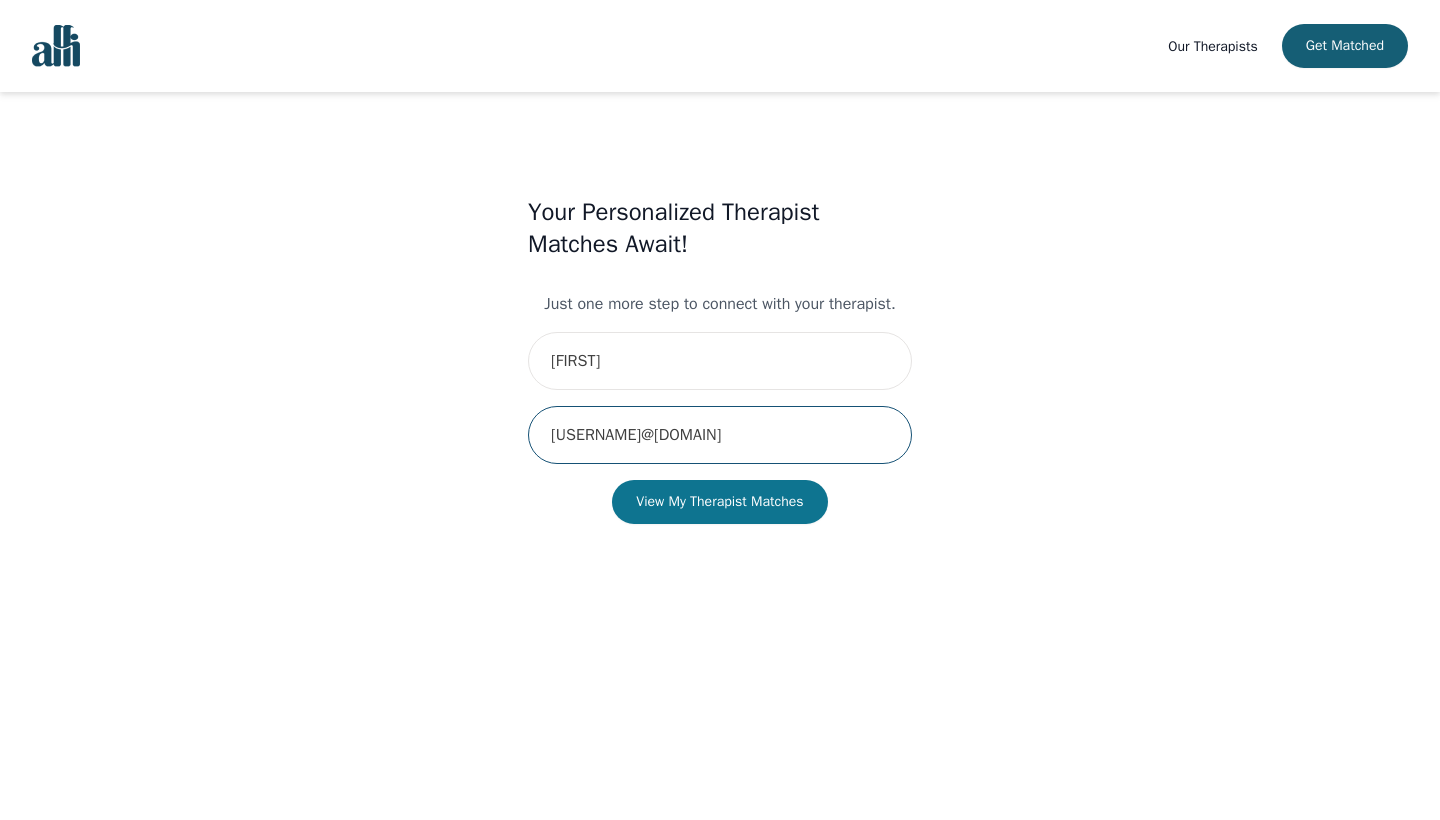 type on "Devin.hunt.174@gmail.com" 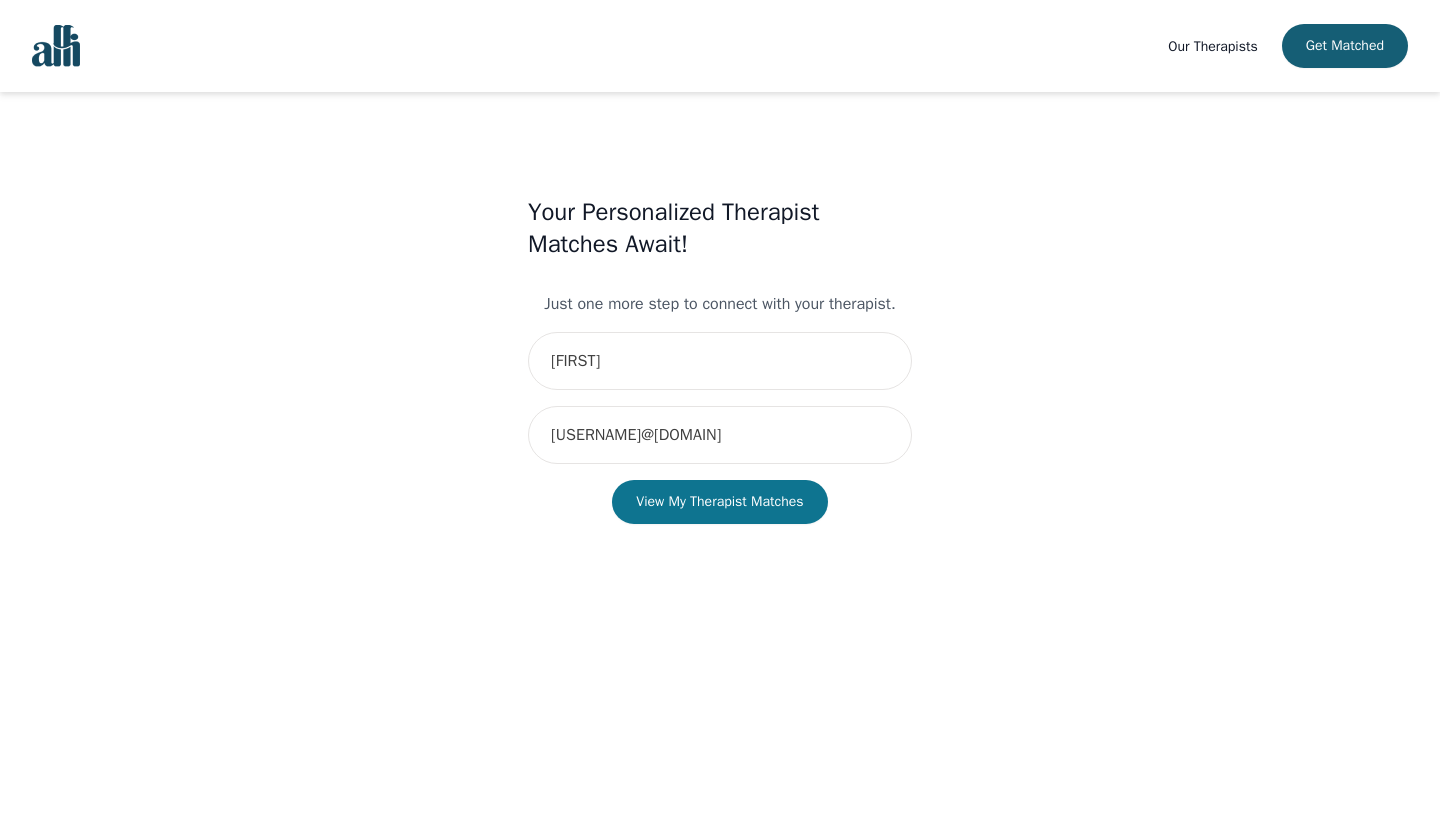 click on "View My Therapist Matches" at bounding box center (719, 502) 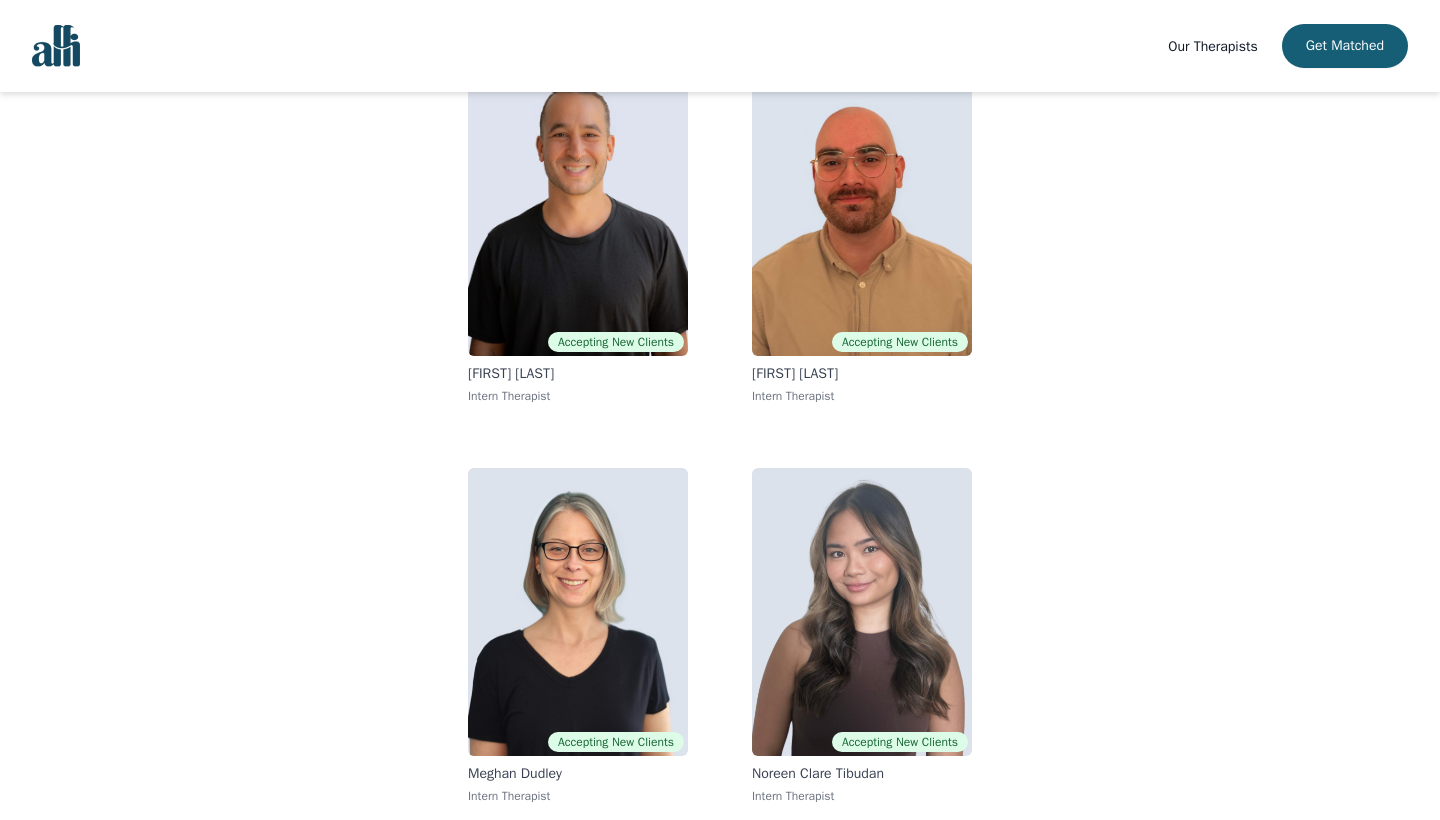 scroll, scrollTop: 224, scrollLeft: 0, axis: vertical 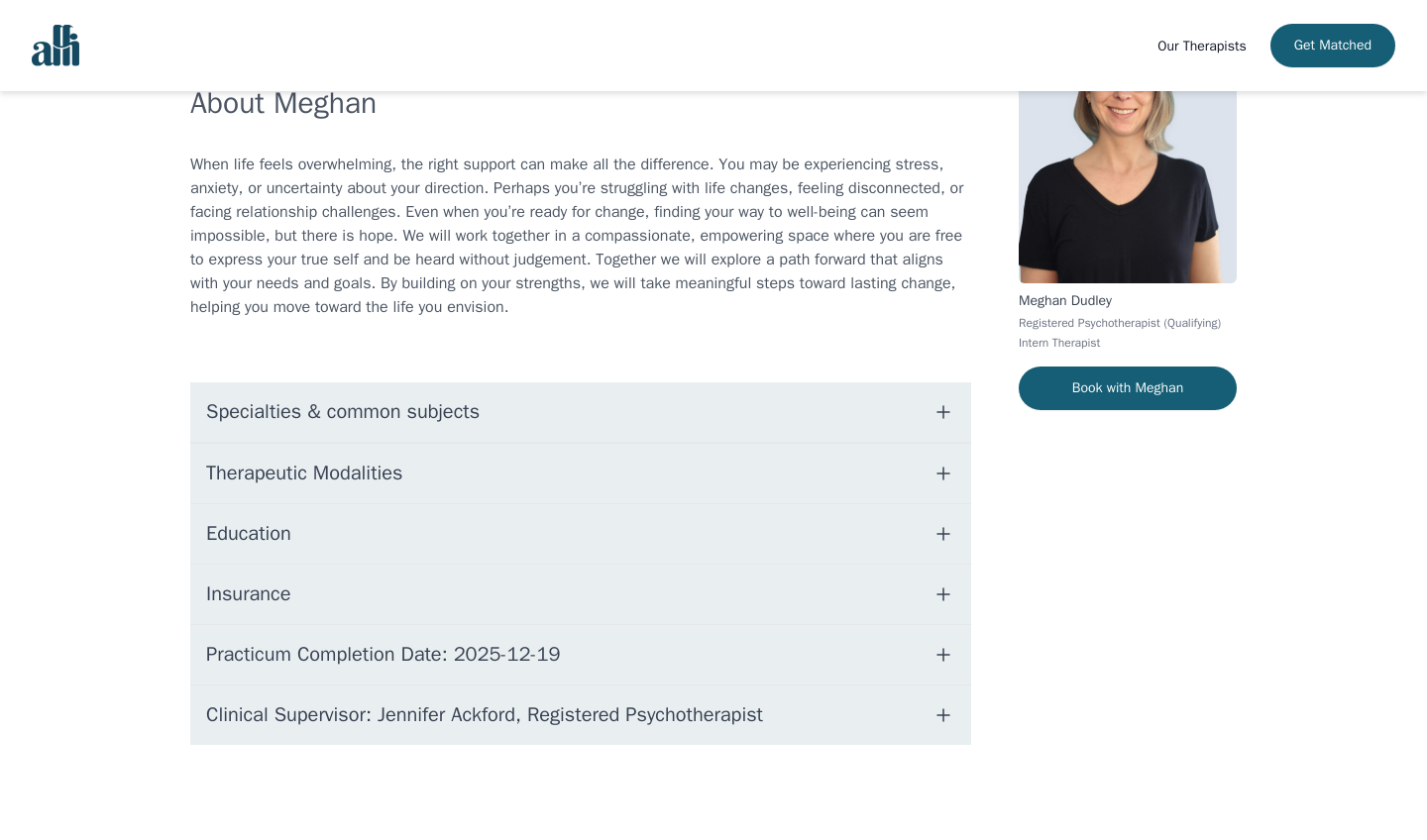 click on "Specialties & common subjects" at bounding box center [343, 412] 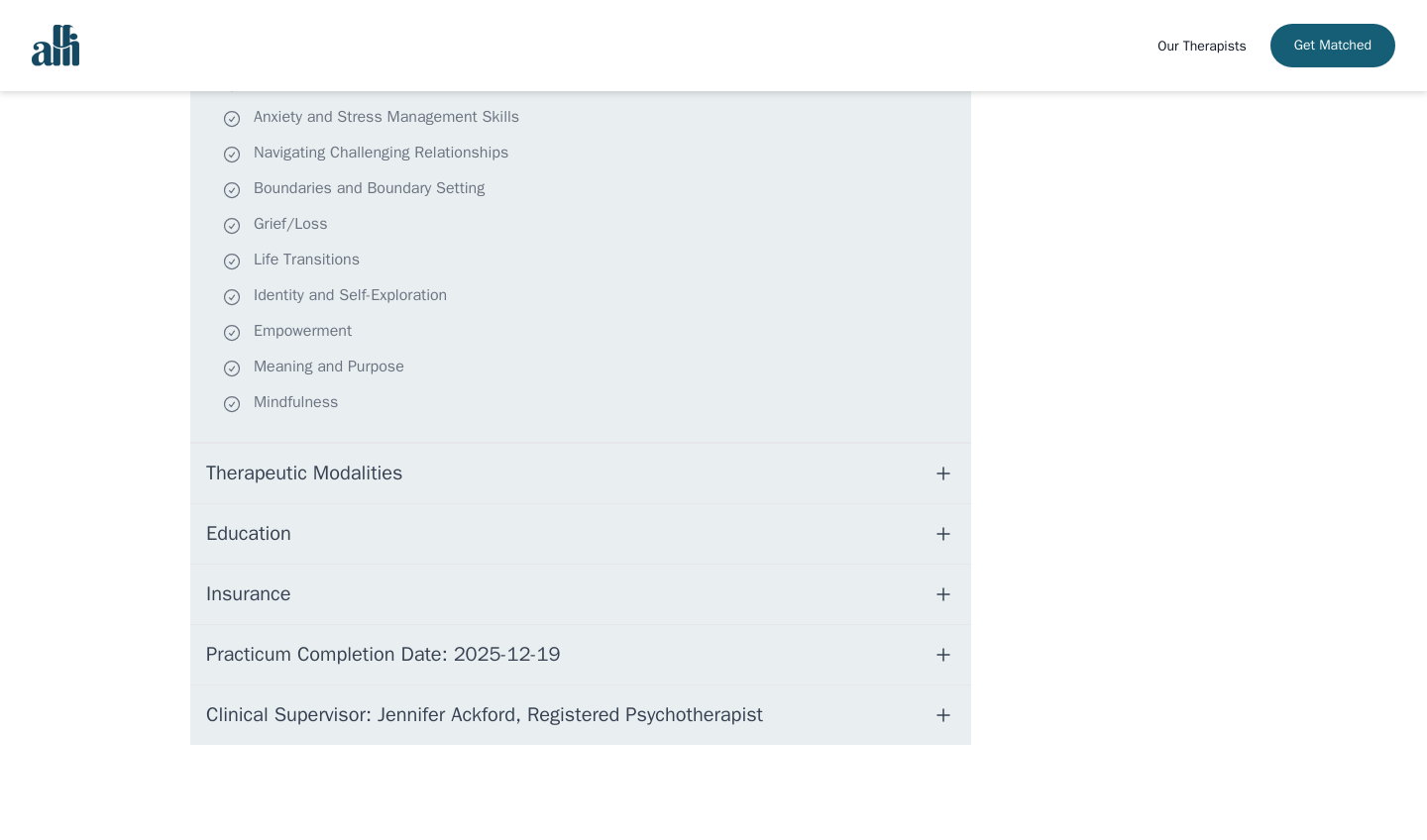 scroll, scrollTop: 521, scrollLeft: 0, axis: vertical 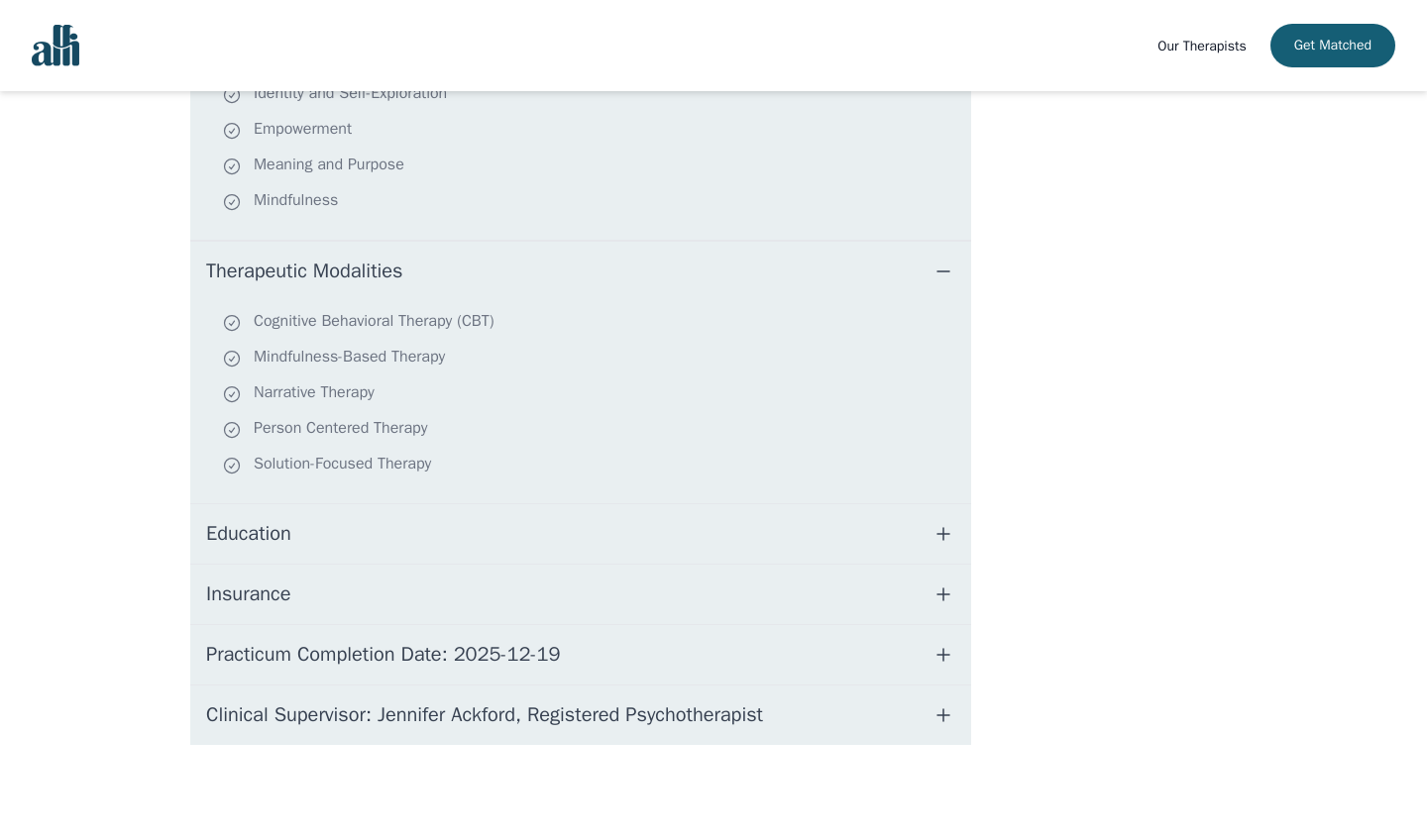 click on "Education" at bounding box center (249, 534) 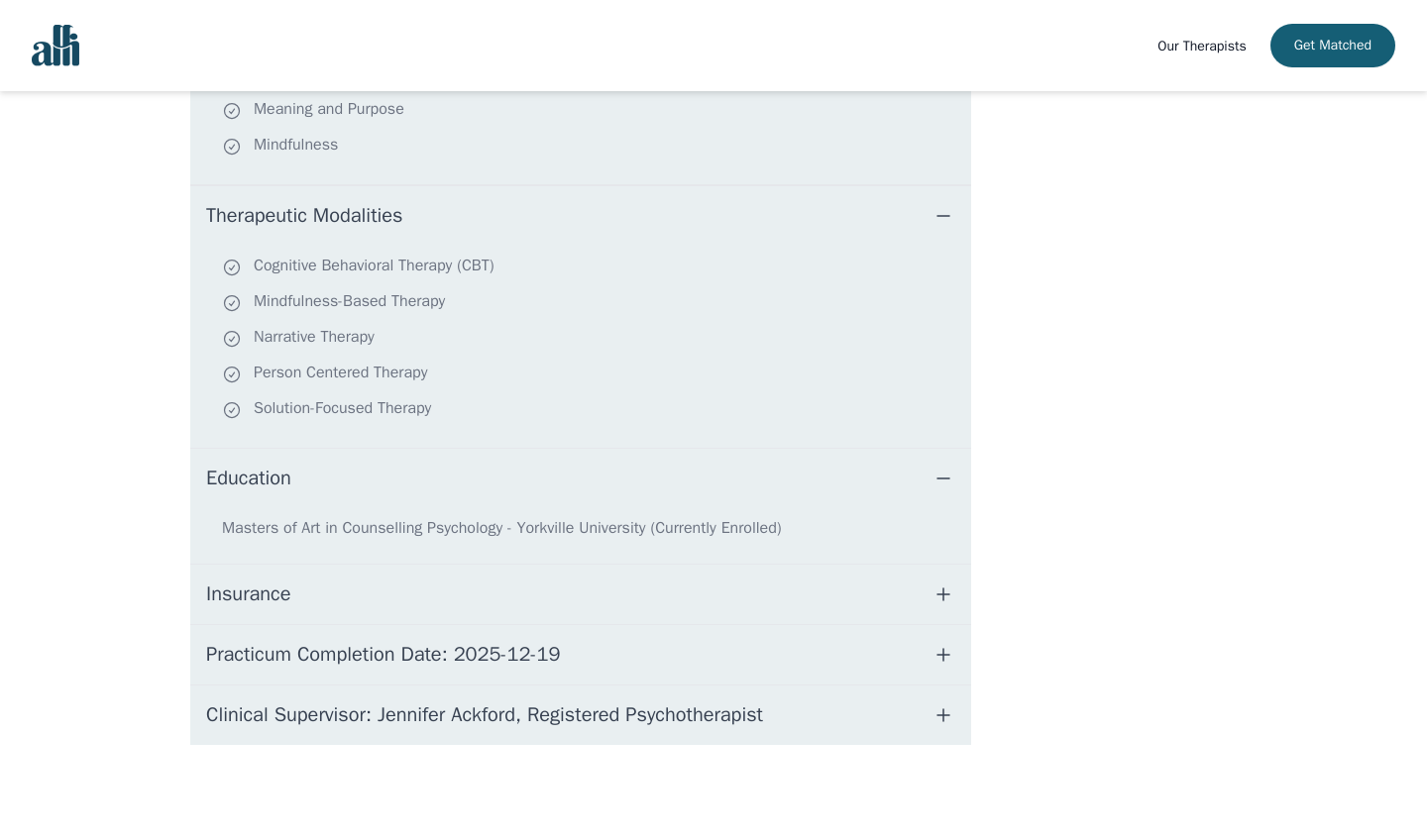 scroll, scrollTop: 779, scrollLeft: 0, axis: vertical 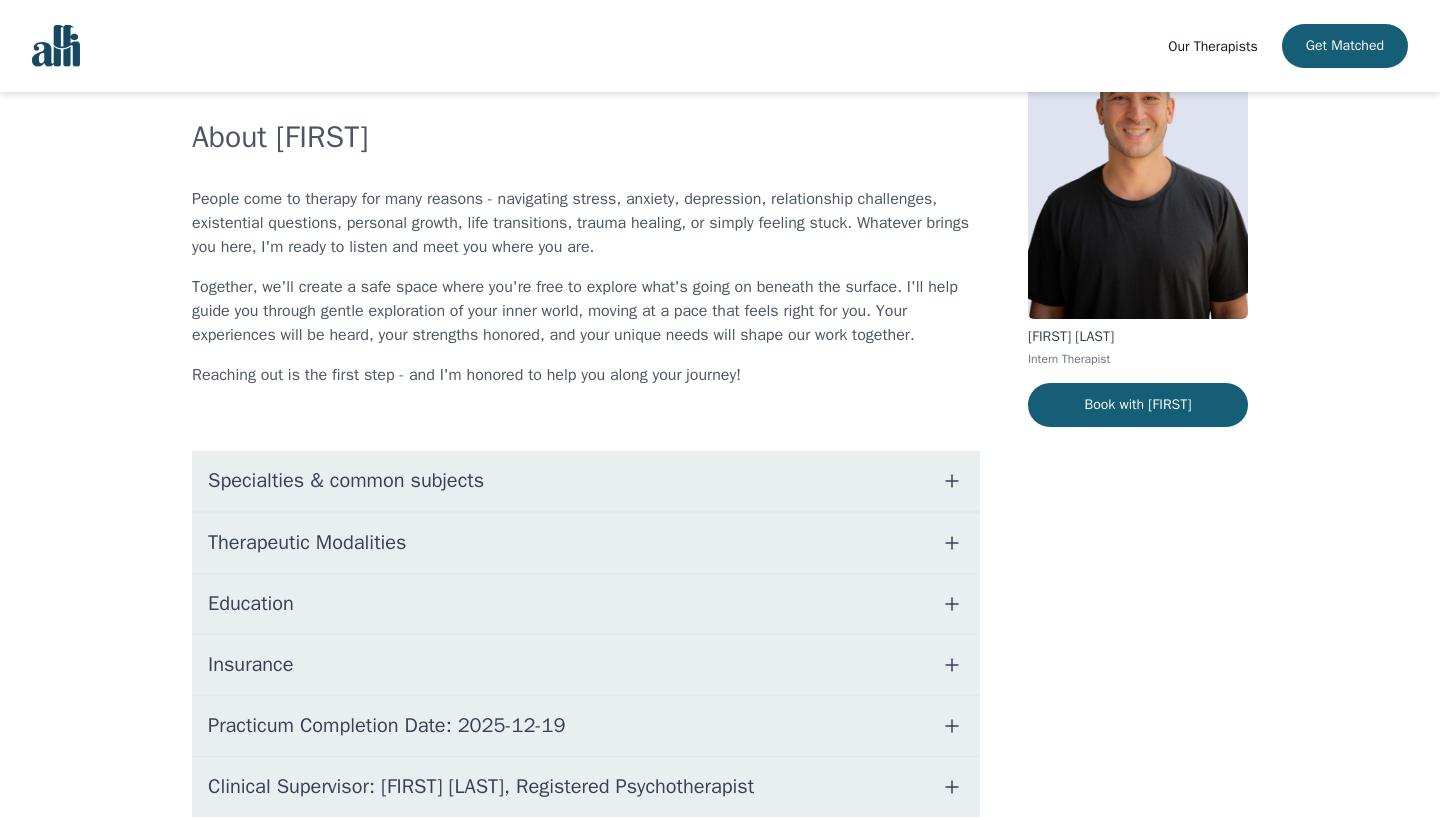 click on "Specialties & common subjects" at bounding box center (586, 481) 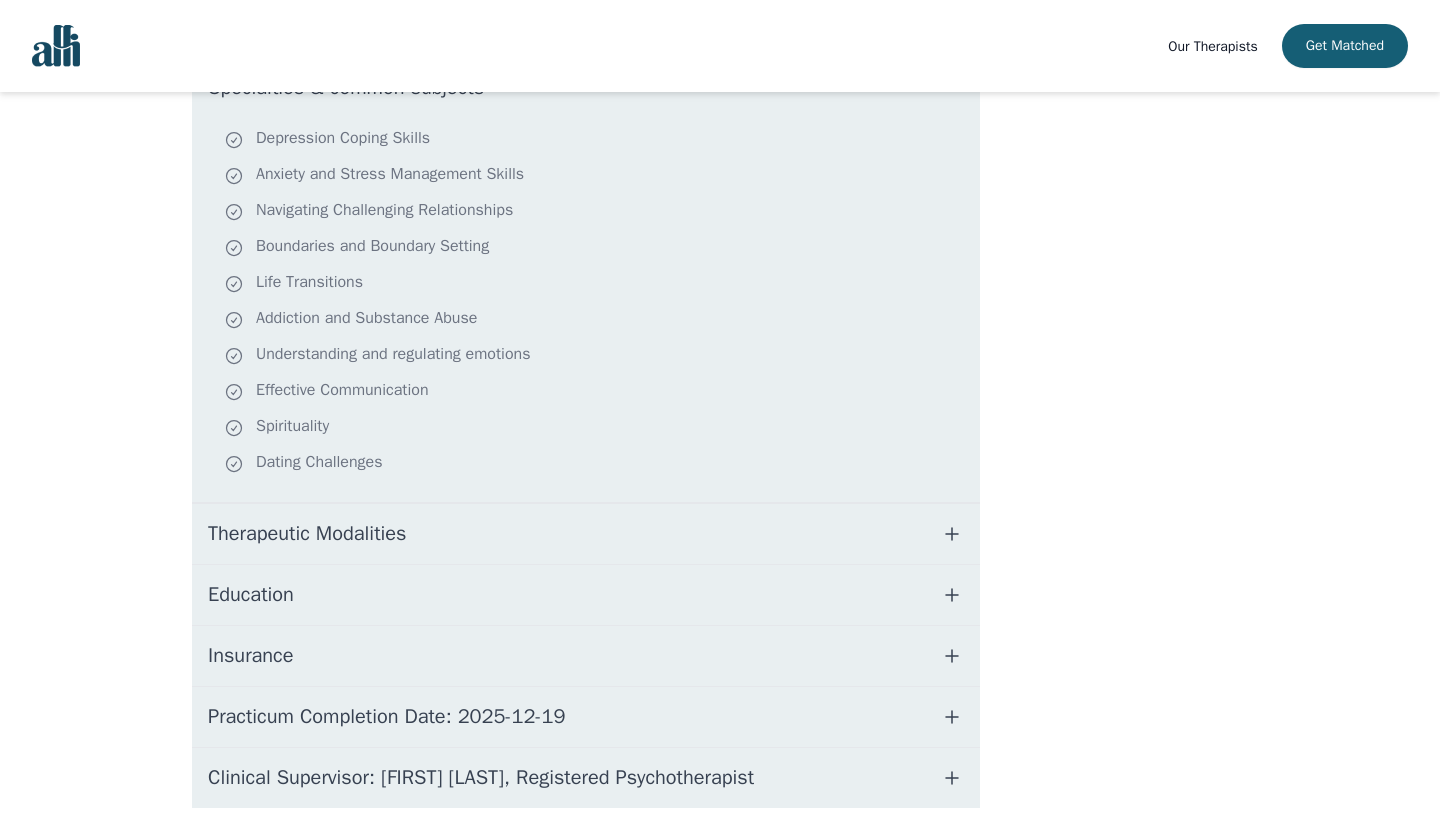scroll, scrollTop: 556, scrollLeft: 0, axis: vertical 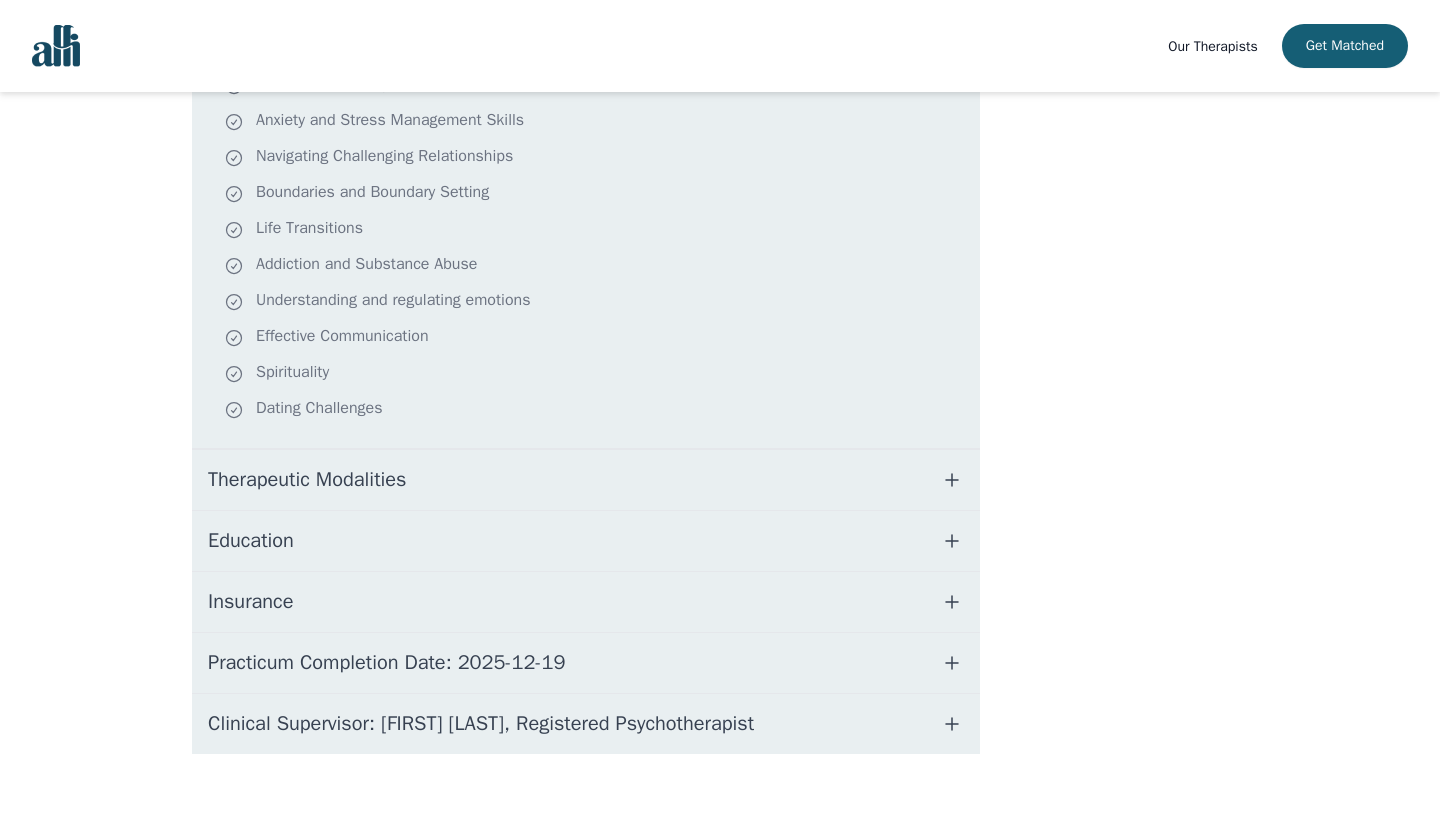 click on "Therapeutic Modalities" at bounding box center [586, 480] 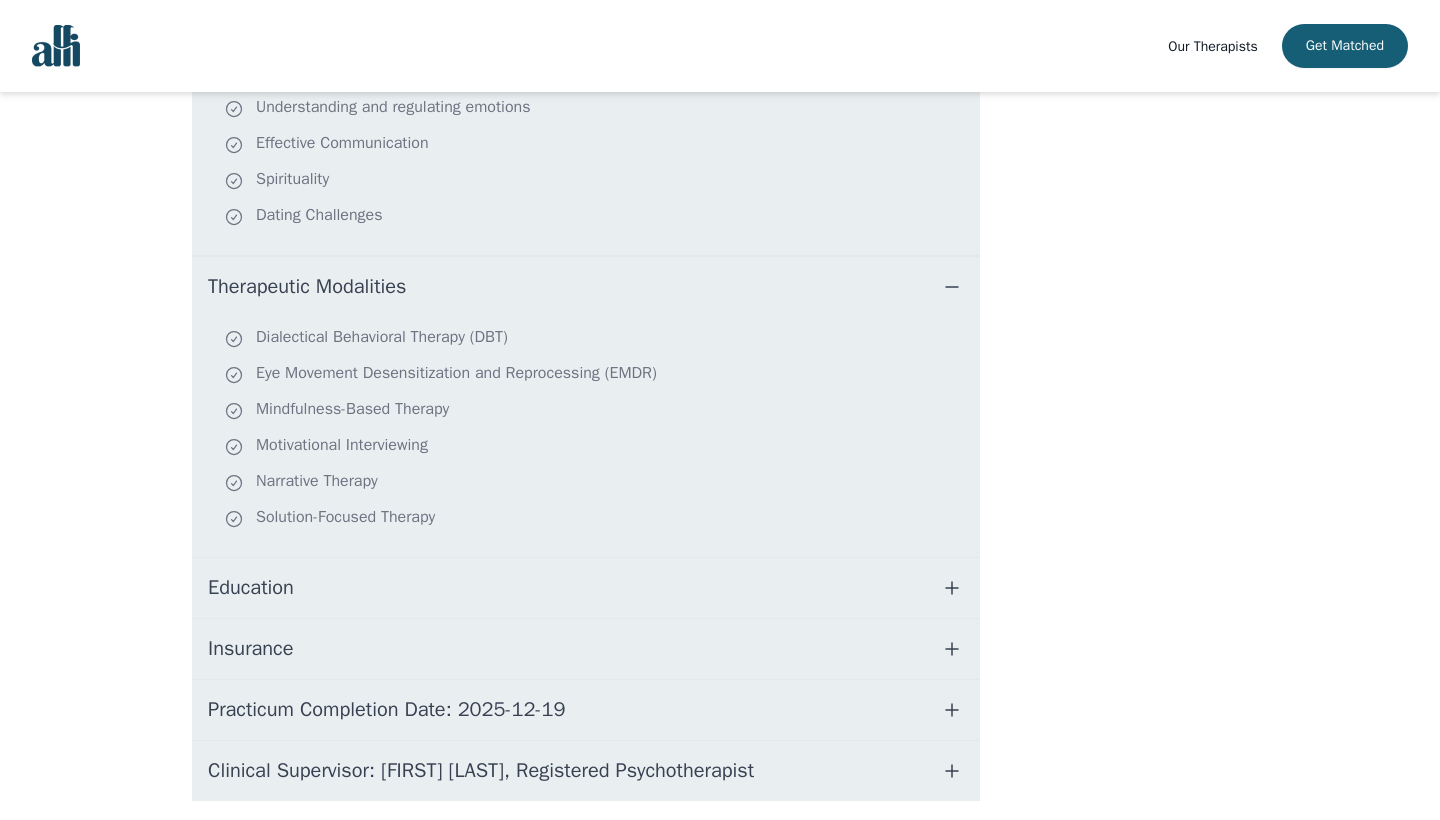 scroll, scrollTop: 783, scrollLeft: 0, axis: vertical 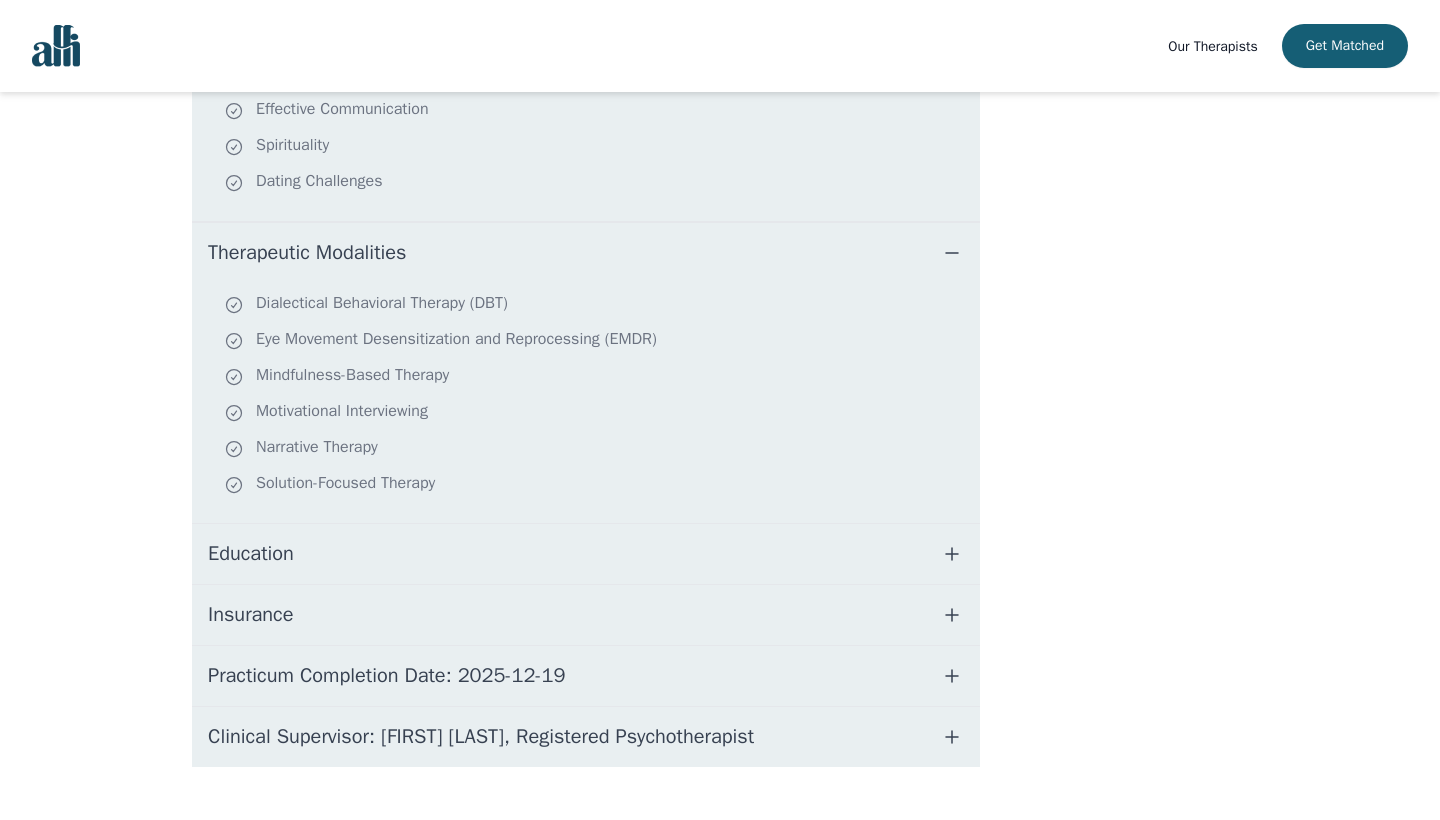 click on "Education" at bounding box center [586, 554] 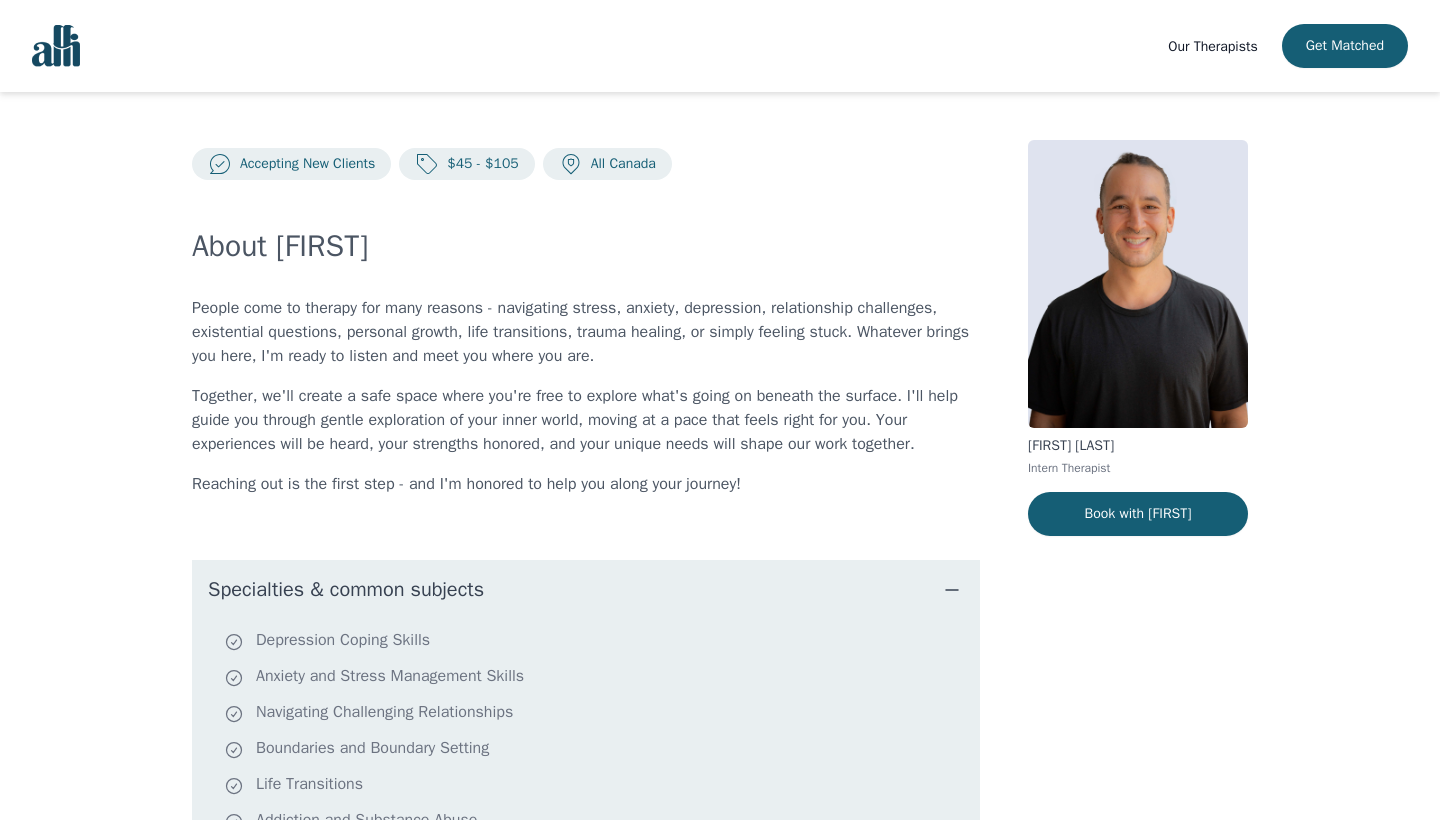 scroll, scrollTop: 0, scrollLeft: 0, axis: both 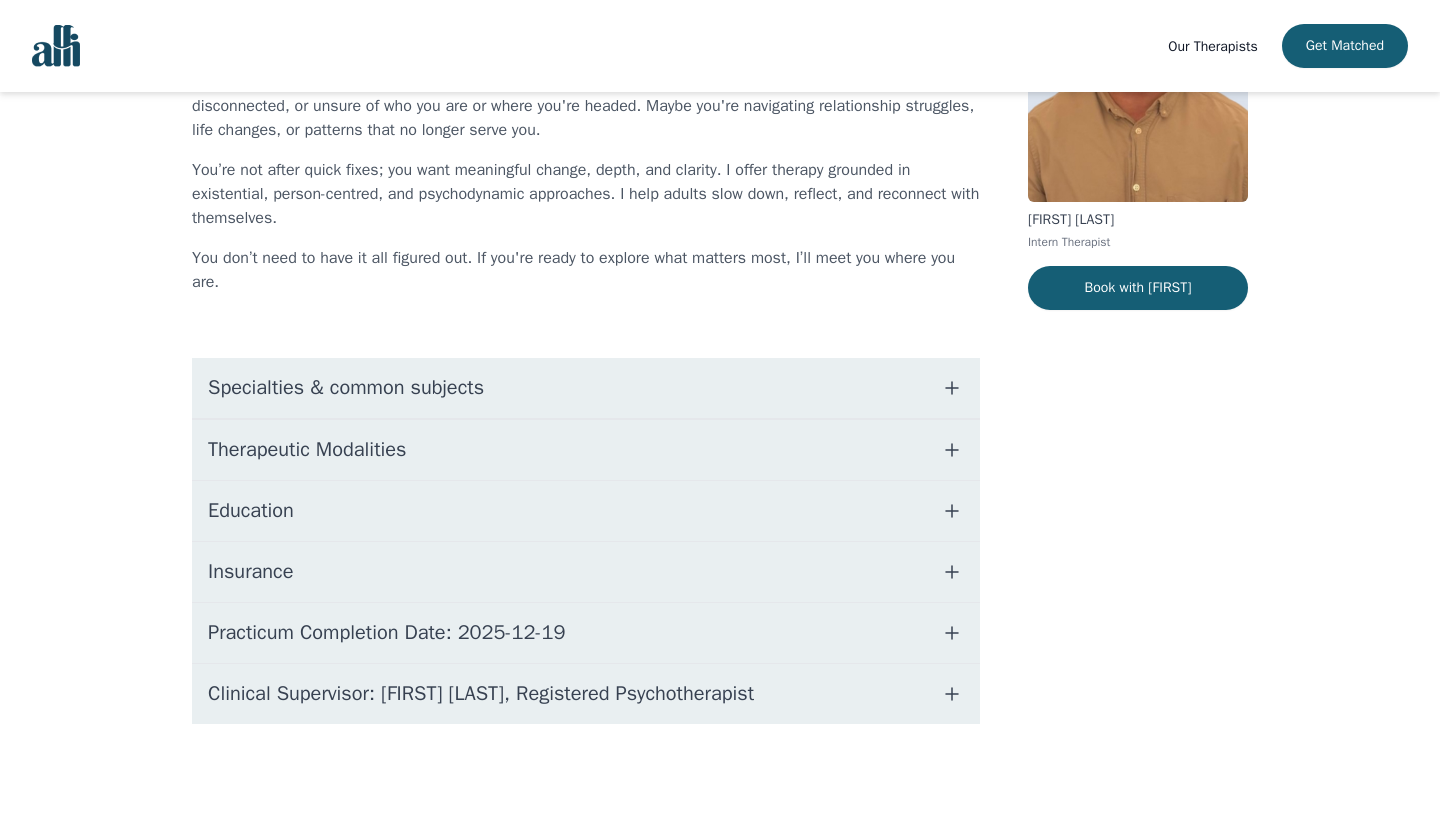 click on "Specialties & common subjects" at bounding box center [586, 388] 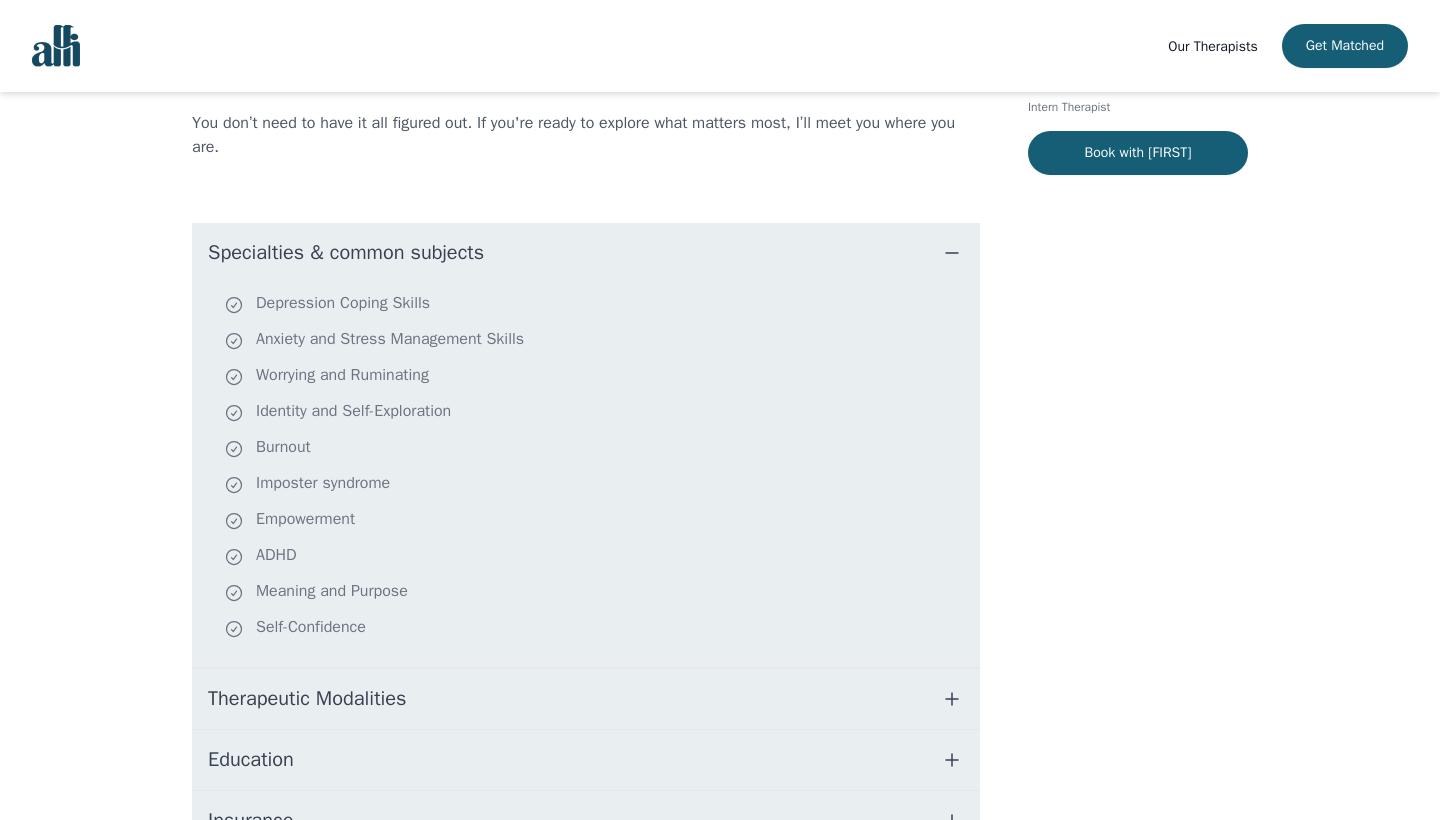 scroll, scrollTop: 395, scrollLeft: 0, axis: vertical 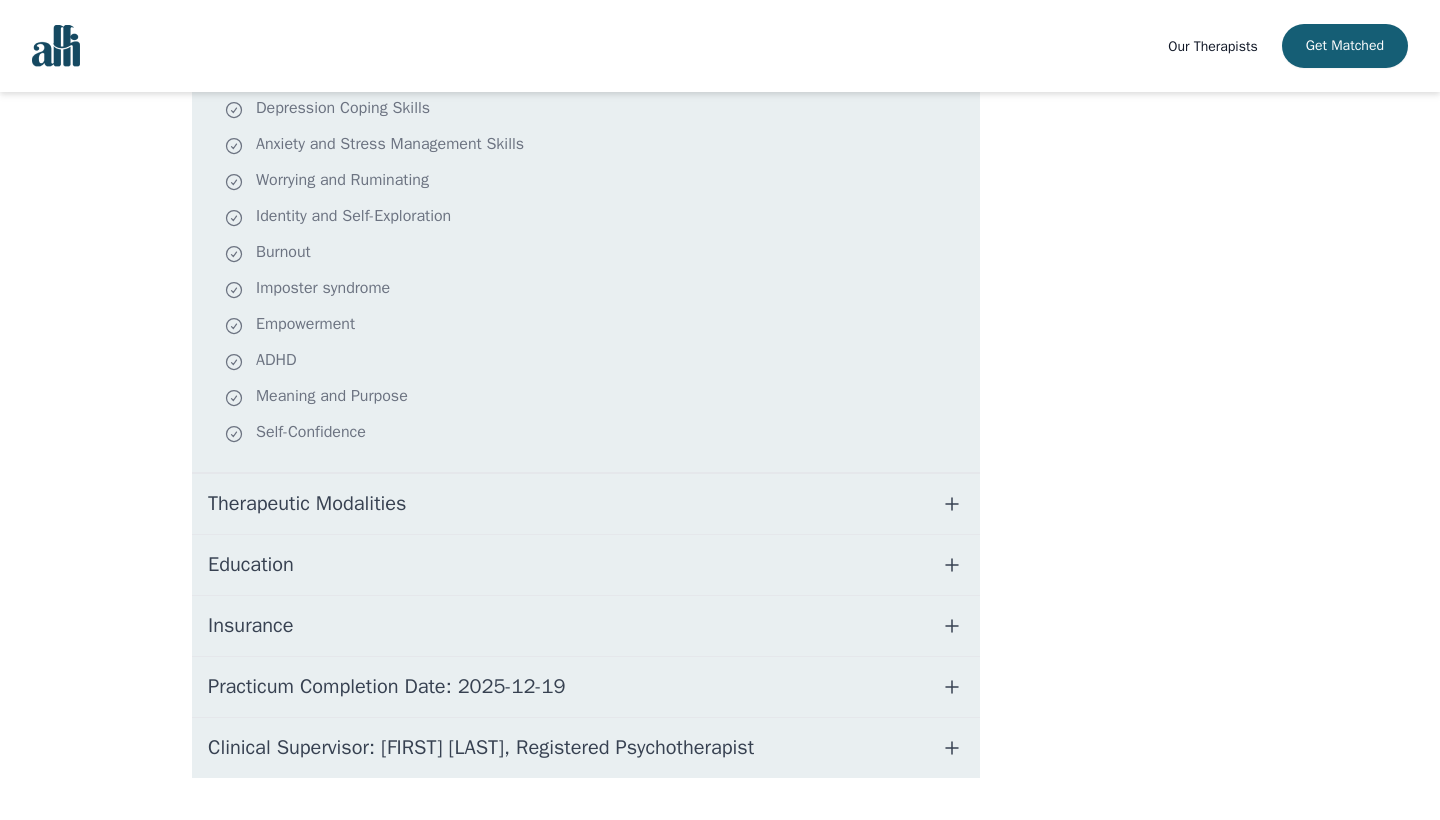 click on "Therapeutic Modalities" at bounding box center [586, 504] 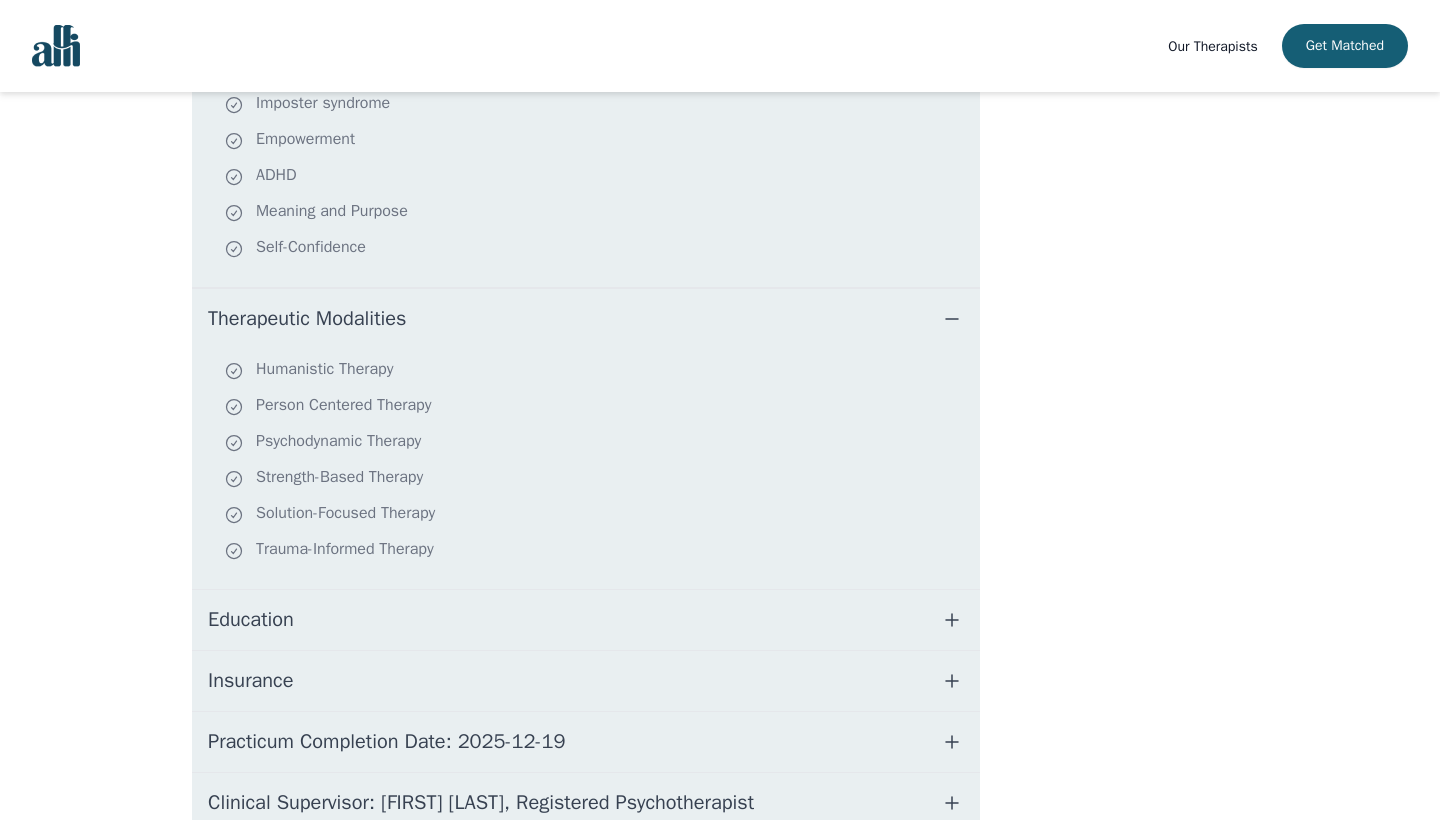 scroll, scrollTop: 738, scrollLeft: 0, axis: vertical 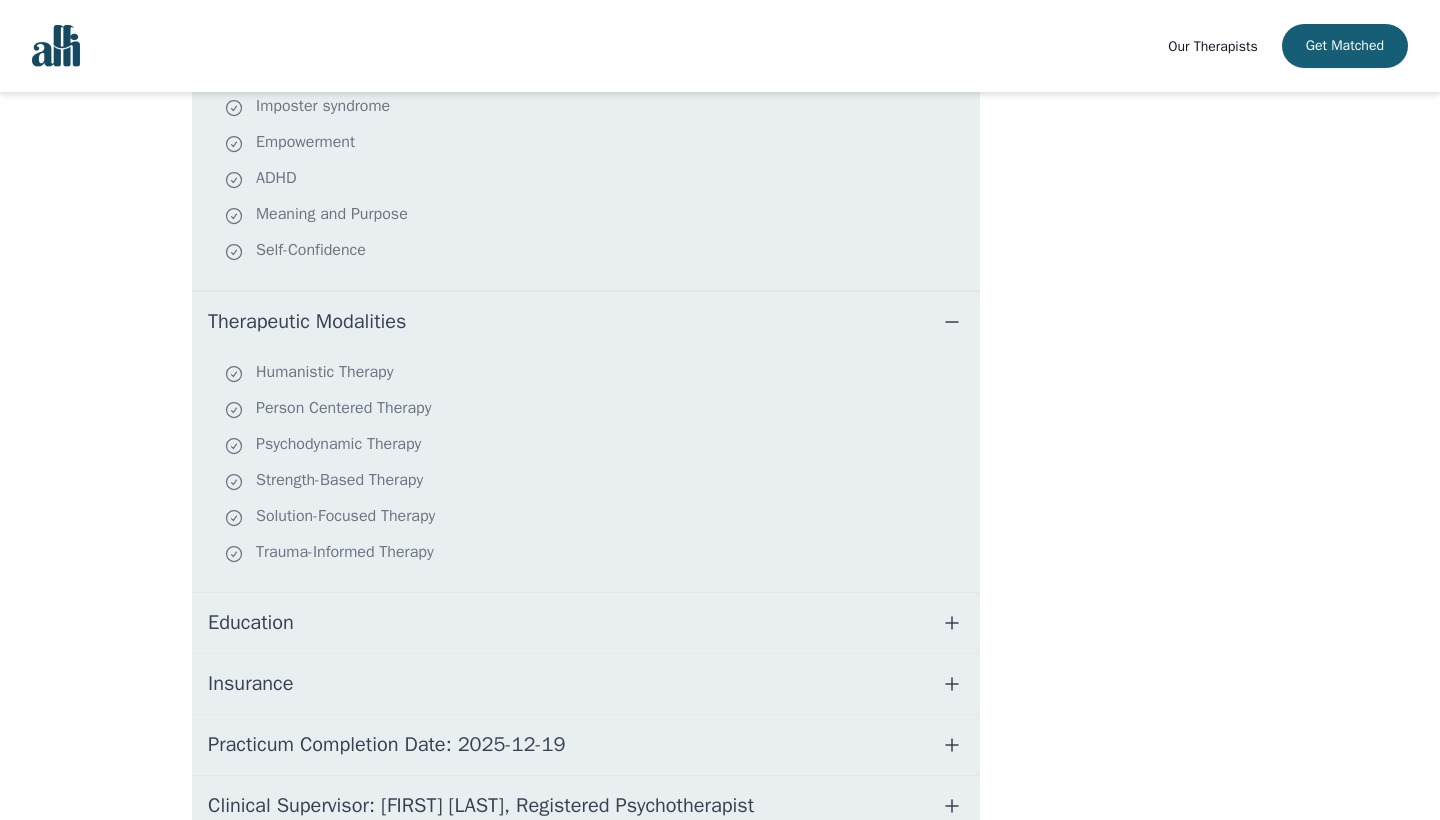 click on "Education" at bounding box center (586, 623) 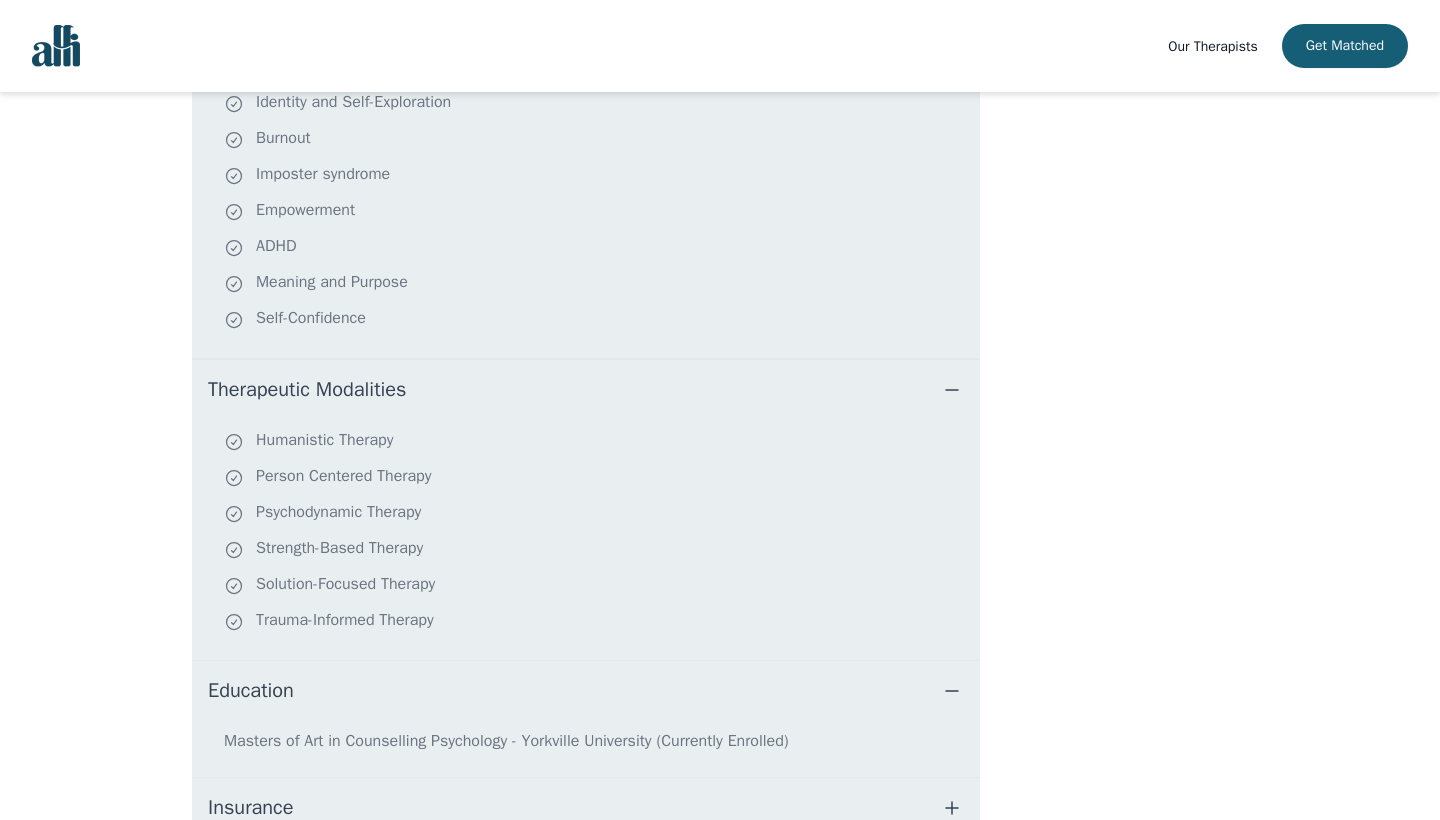 scroll, scrollTop: 628, scrollLeft: 0, axis: vertical 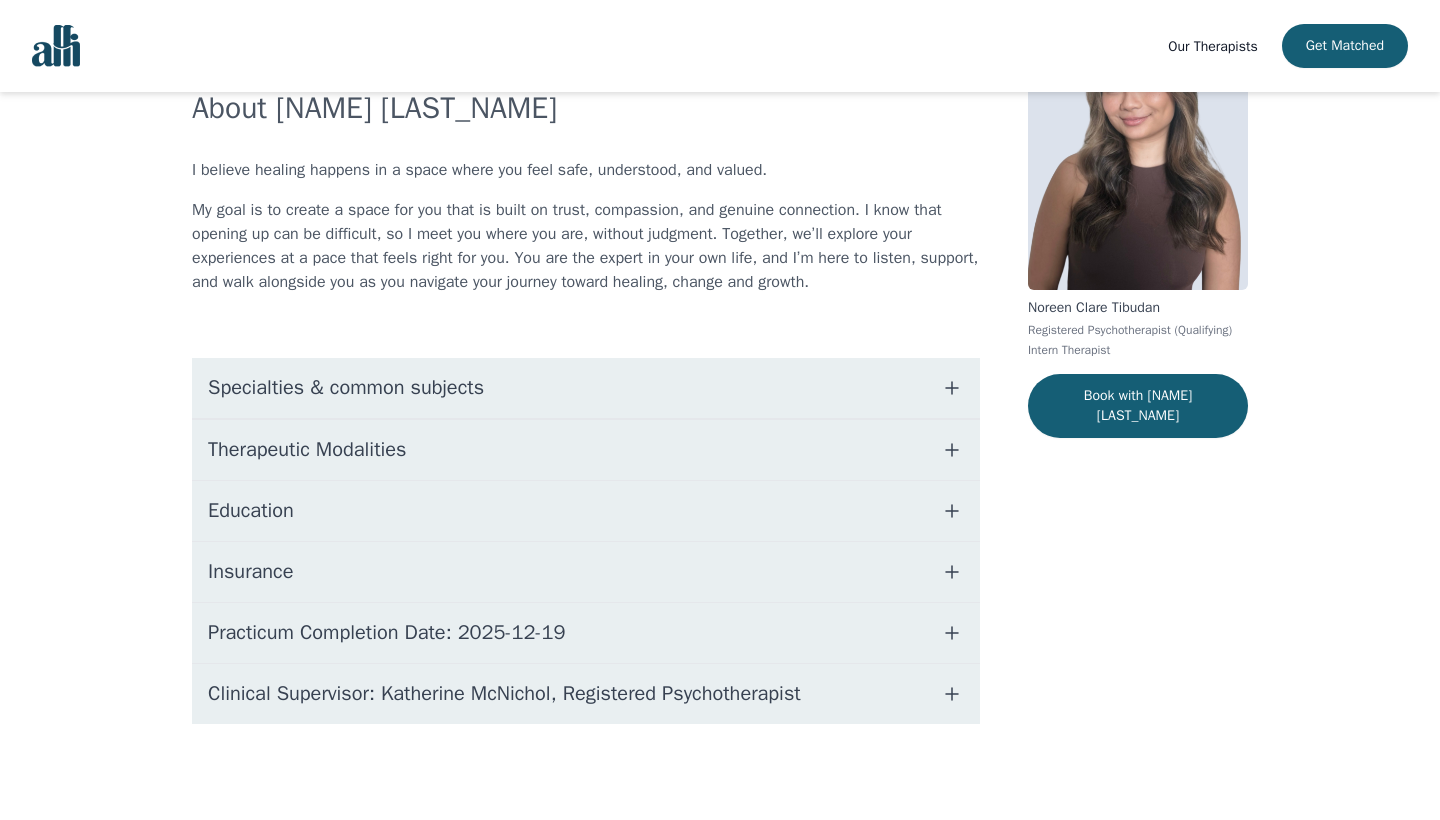 click on "Specialties & common subjects" at bounding box center (586, 388) 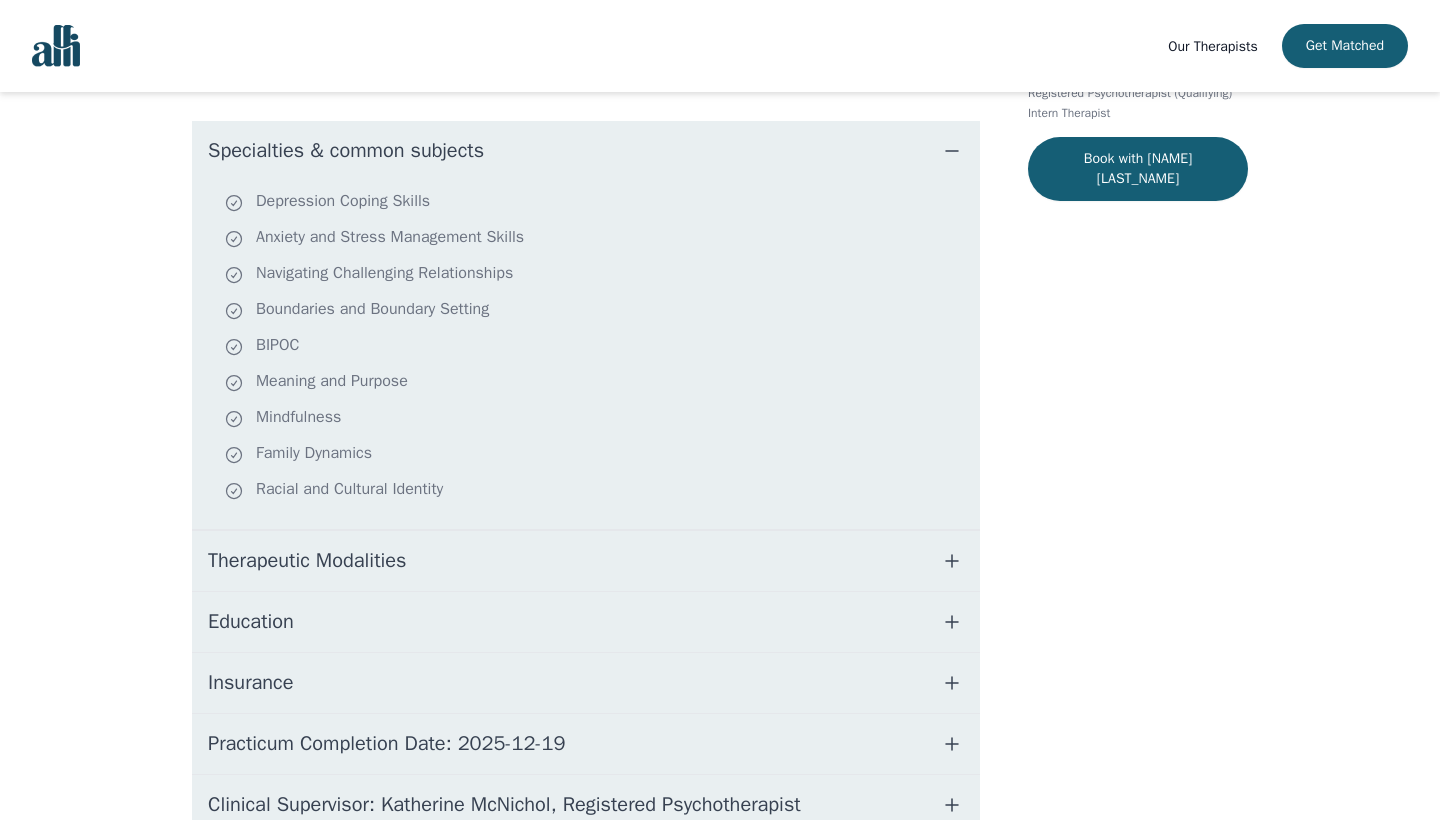 scroll, scrollTop: 387, scrollLeft: 0, axis: vertical 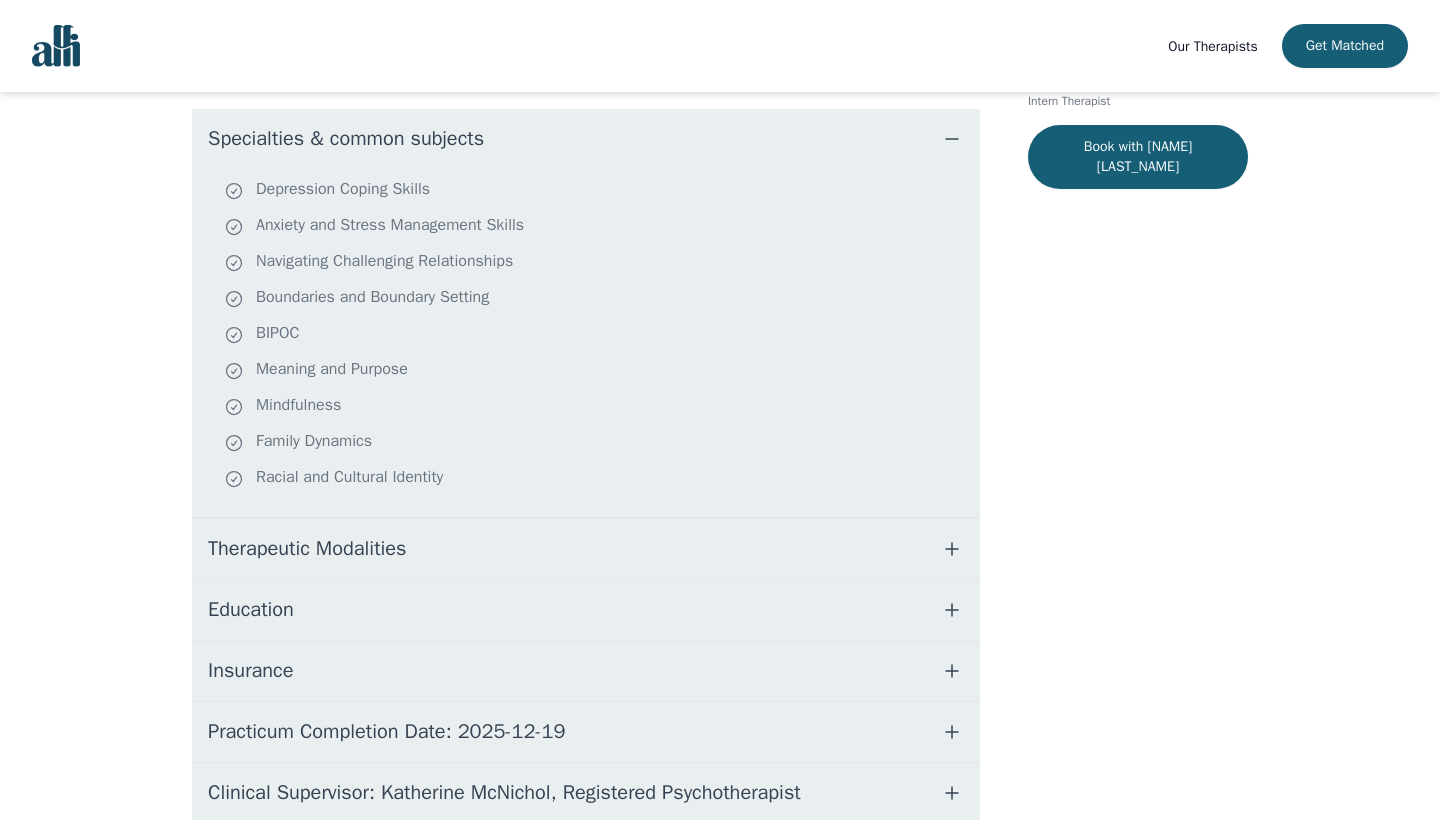 click on "Therapeutic Modalities" at bounding box center [586, 549] 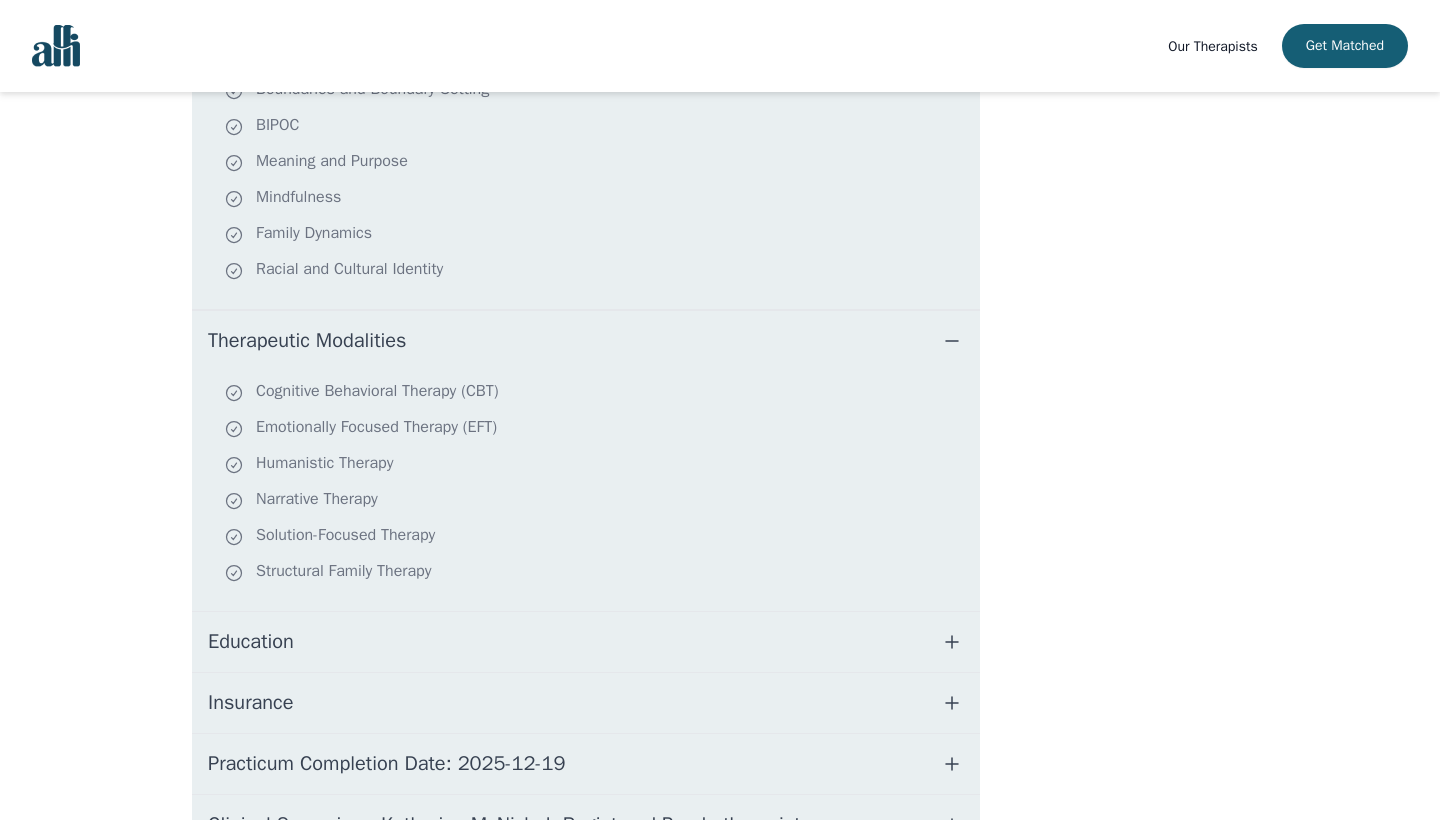 scroll, scrollTop: 599, scrollLeft: 0, axis: vertical 